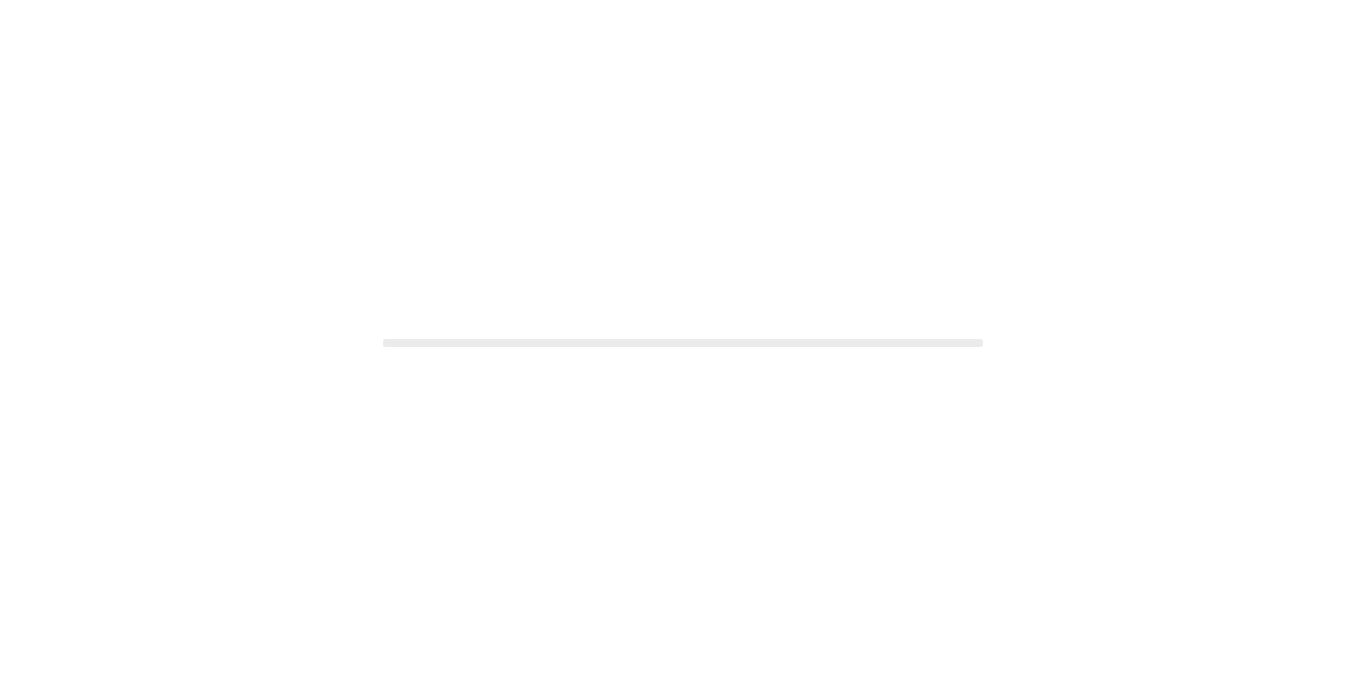 scroll, scrollTop: 0, scrollLeft: 0, axis: both 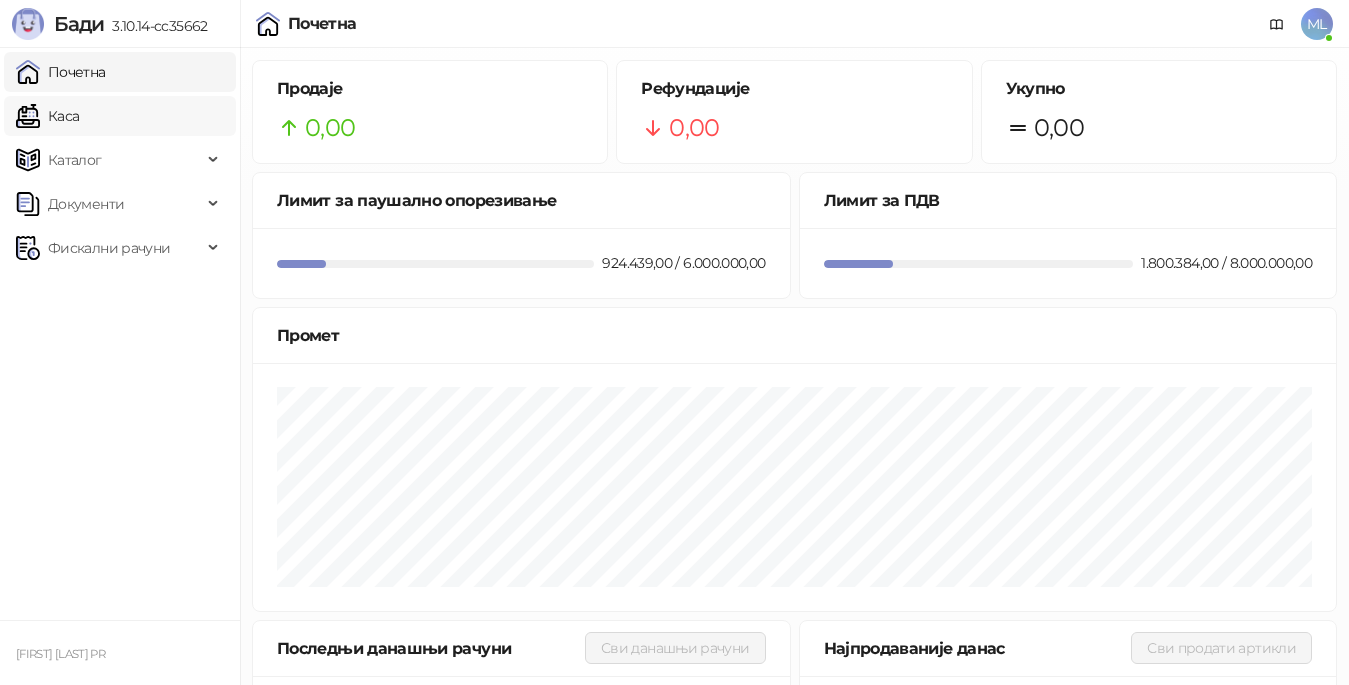 click on "Каса" at bounding box center [47, 116] 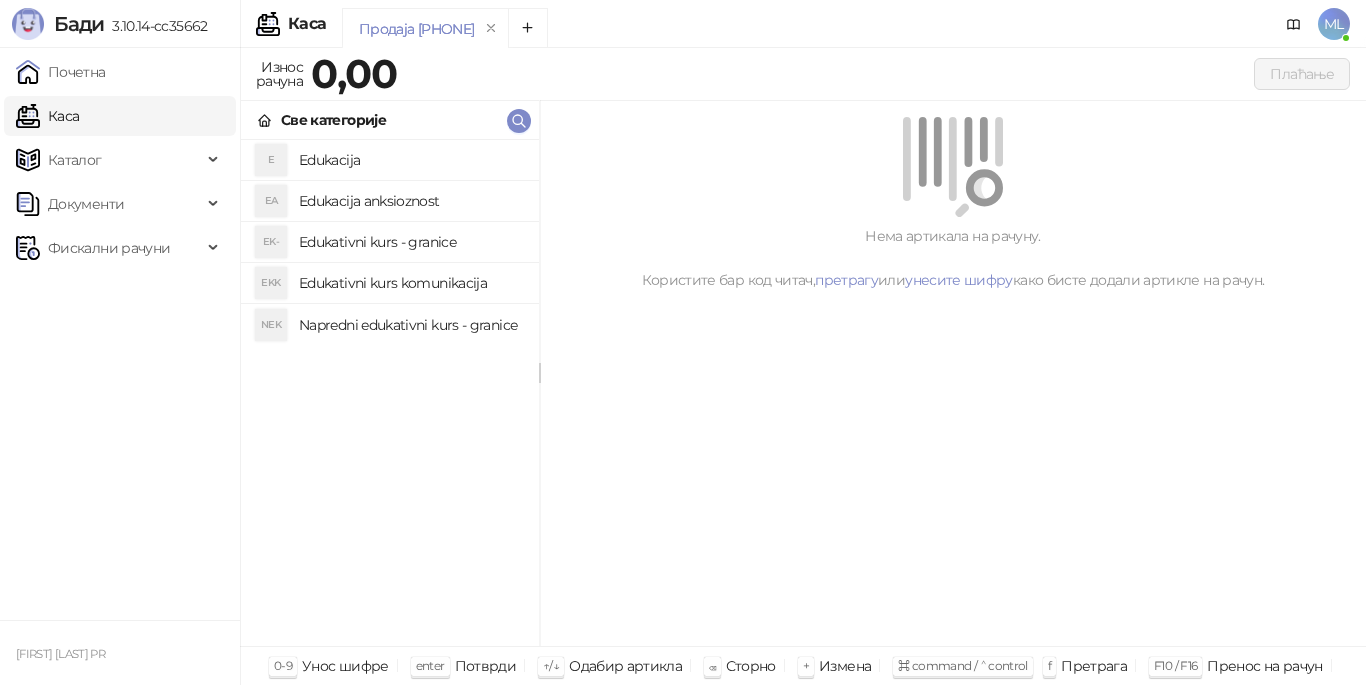 click on "Edukacija" at bounding box center (411, 160) 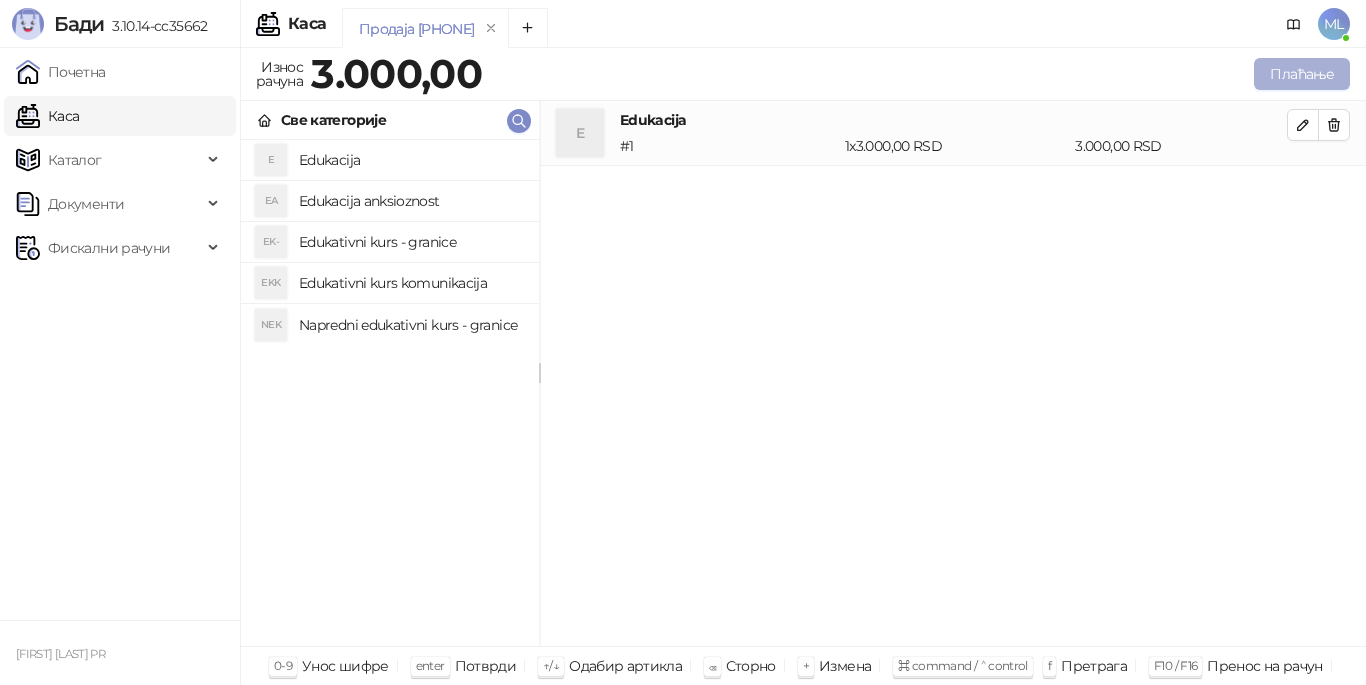 click on "Плаћање" at bounding box center [1302, 74] 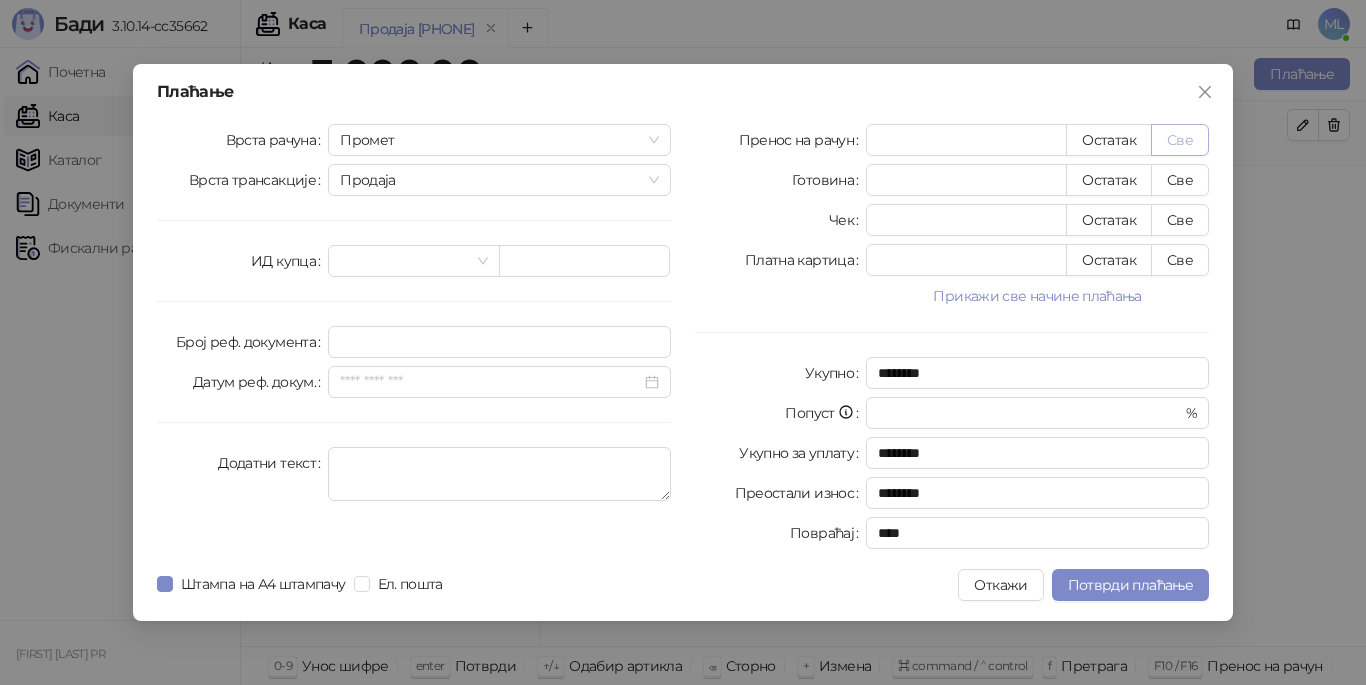 click on "Све" at bounding box center [1180, 140] 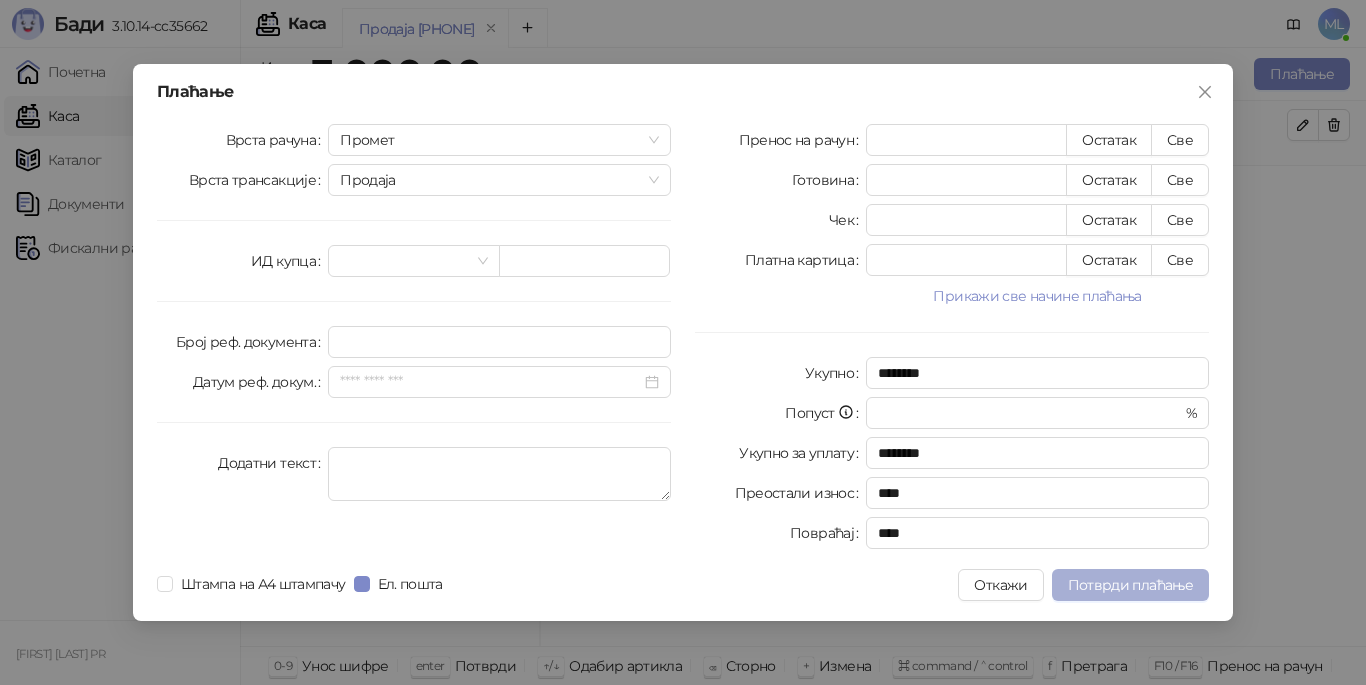 click on "Потврди плаћање" at bounding box center [1130, 585] 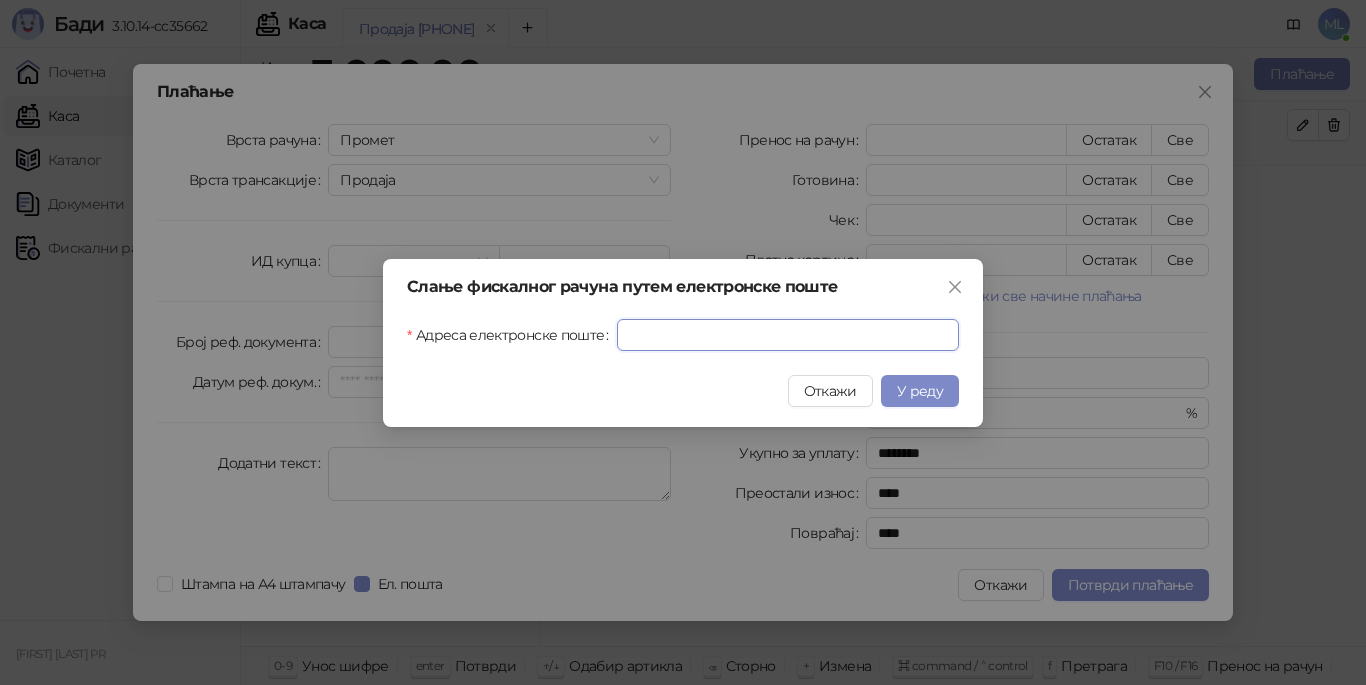 click on "Адреса електронске поште" at bounding box center (788, 335) 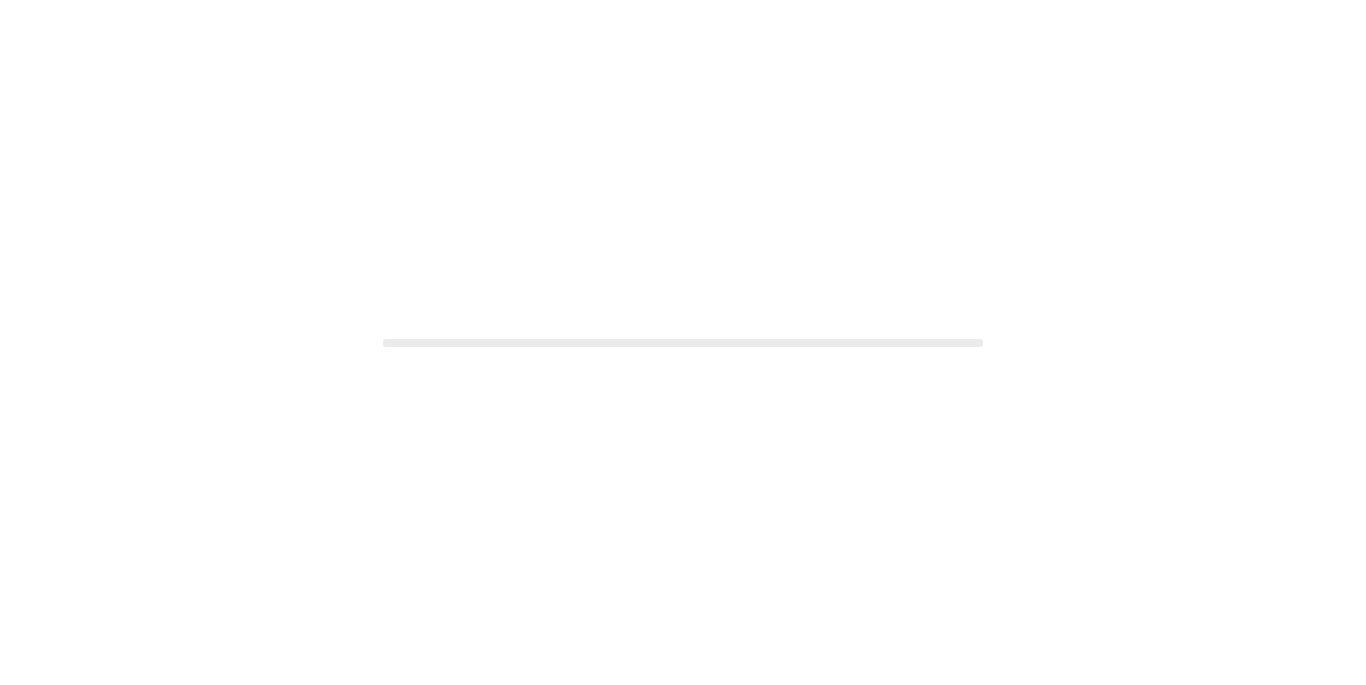 scroll, scrollTop: 0, scrollLeft: 0, axis: both 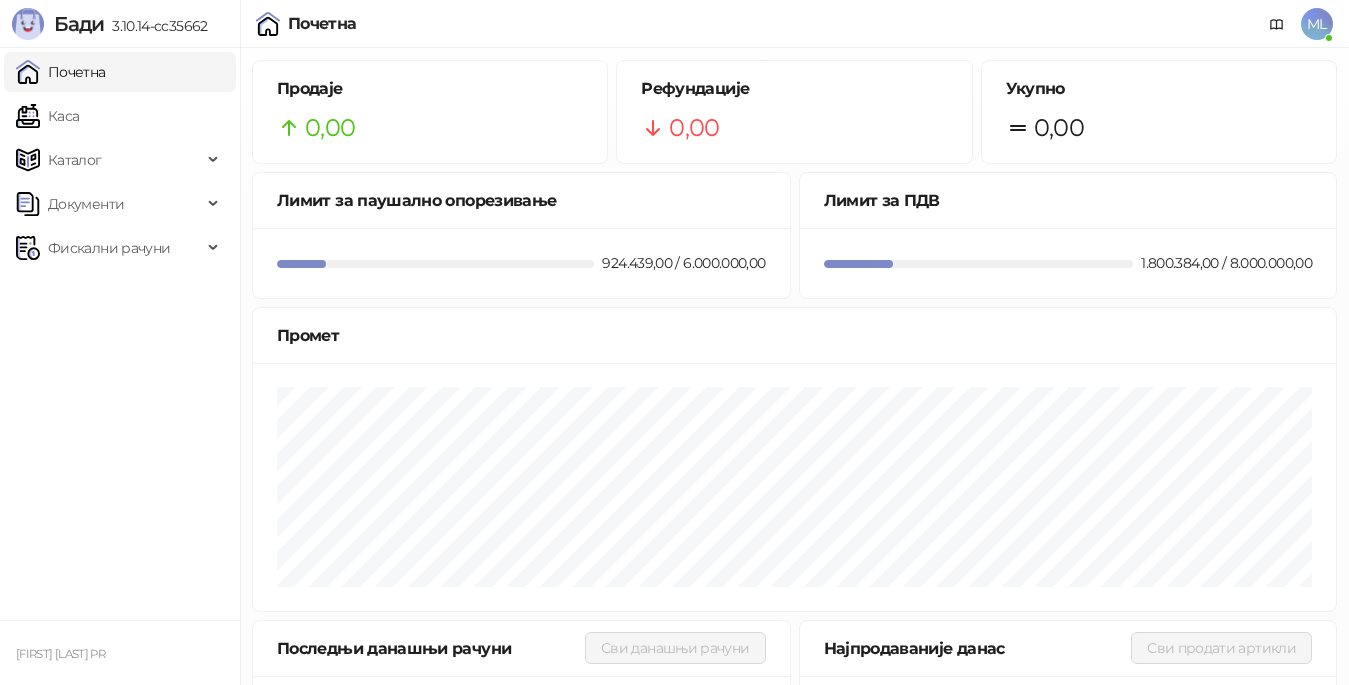 click on "Почетна" at bounding box center (61, 72) 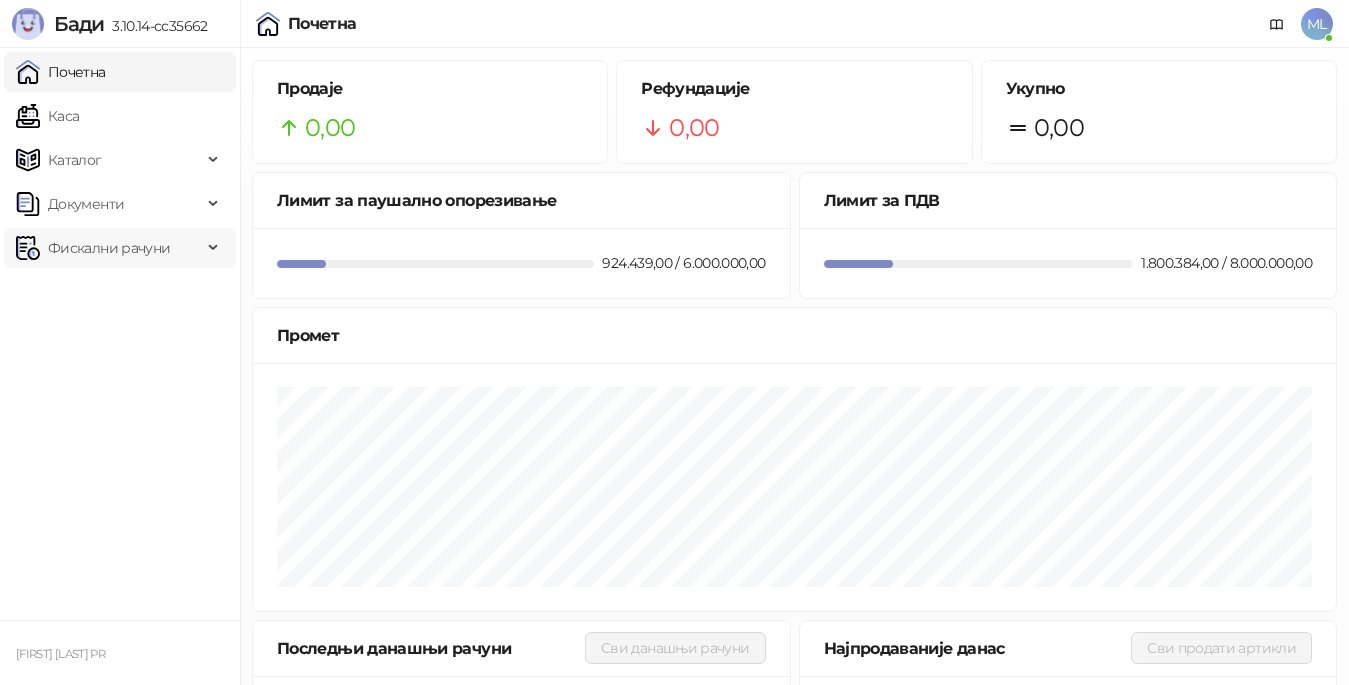click on "Фискални рачуни" at bounding box center [109, 248] 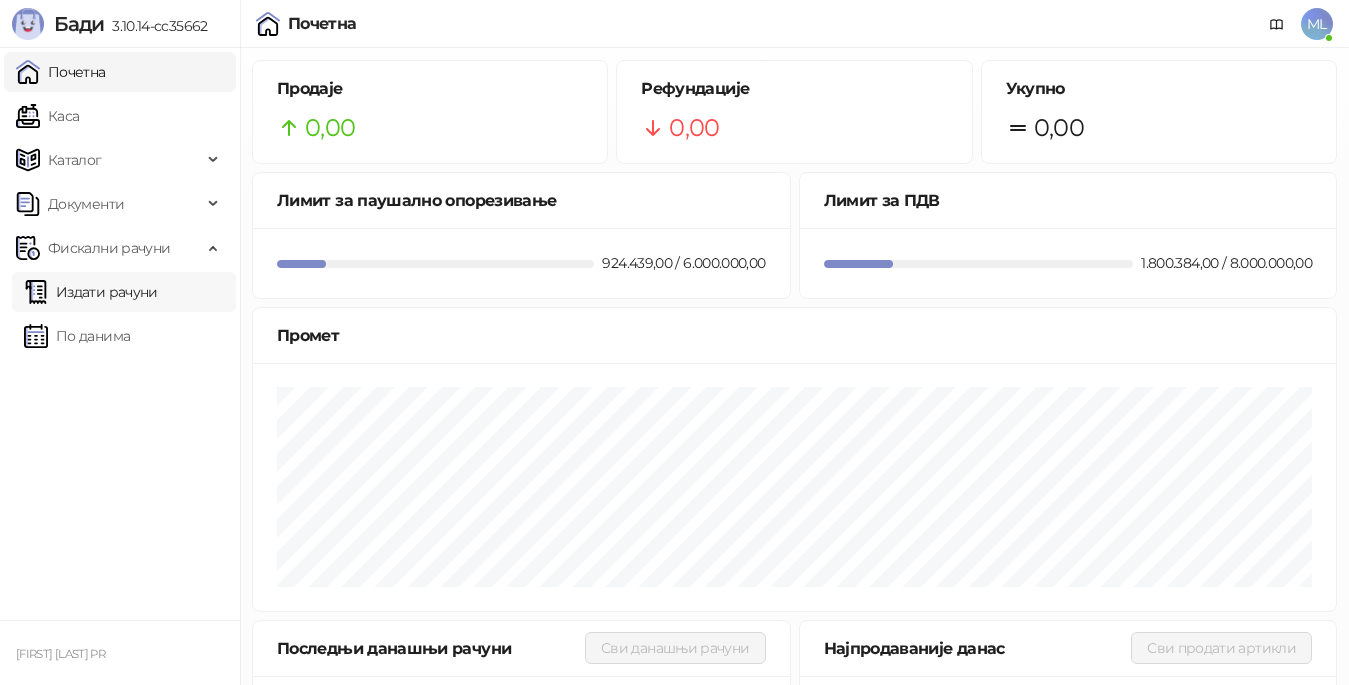 click on "Издати рачуни" at bounding box center [91, 292] 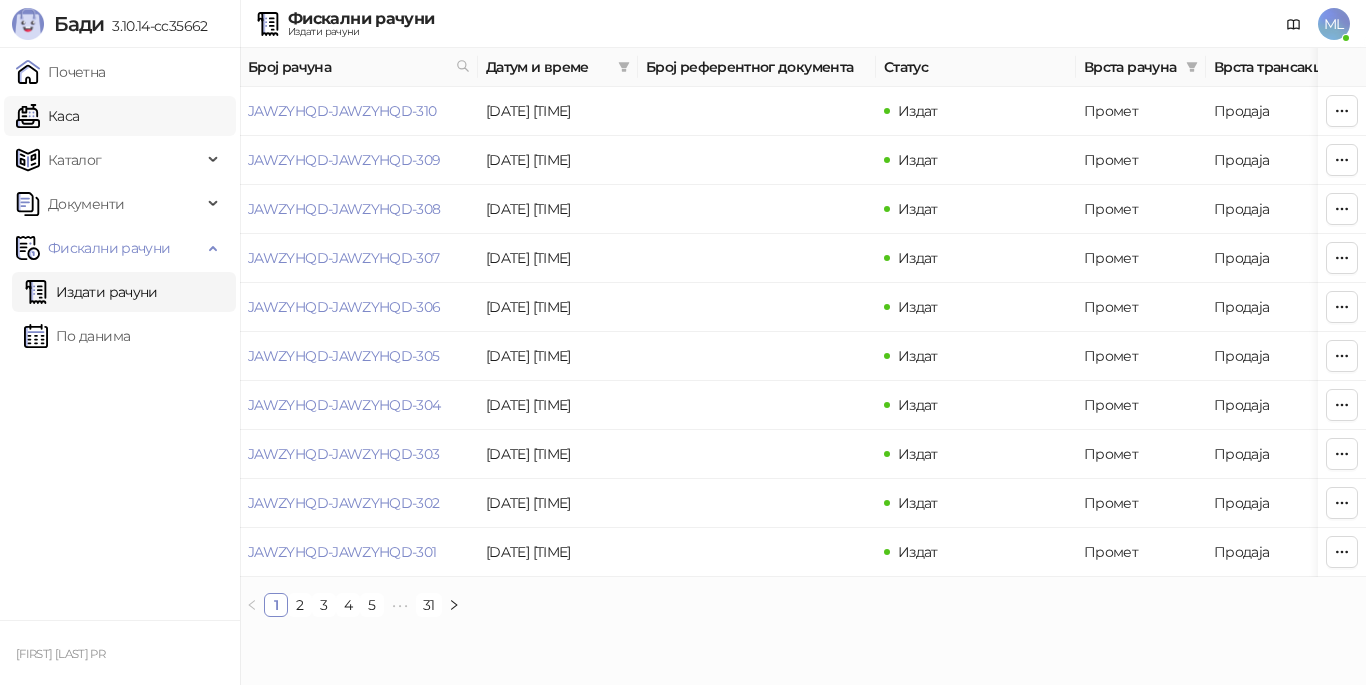 click on "Каса" at bounding box center [47, 116] 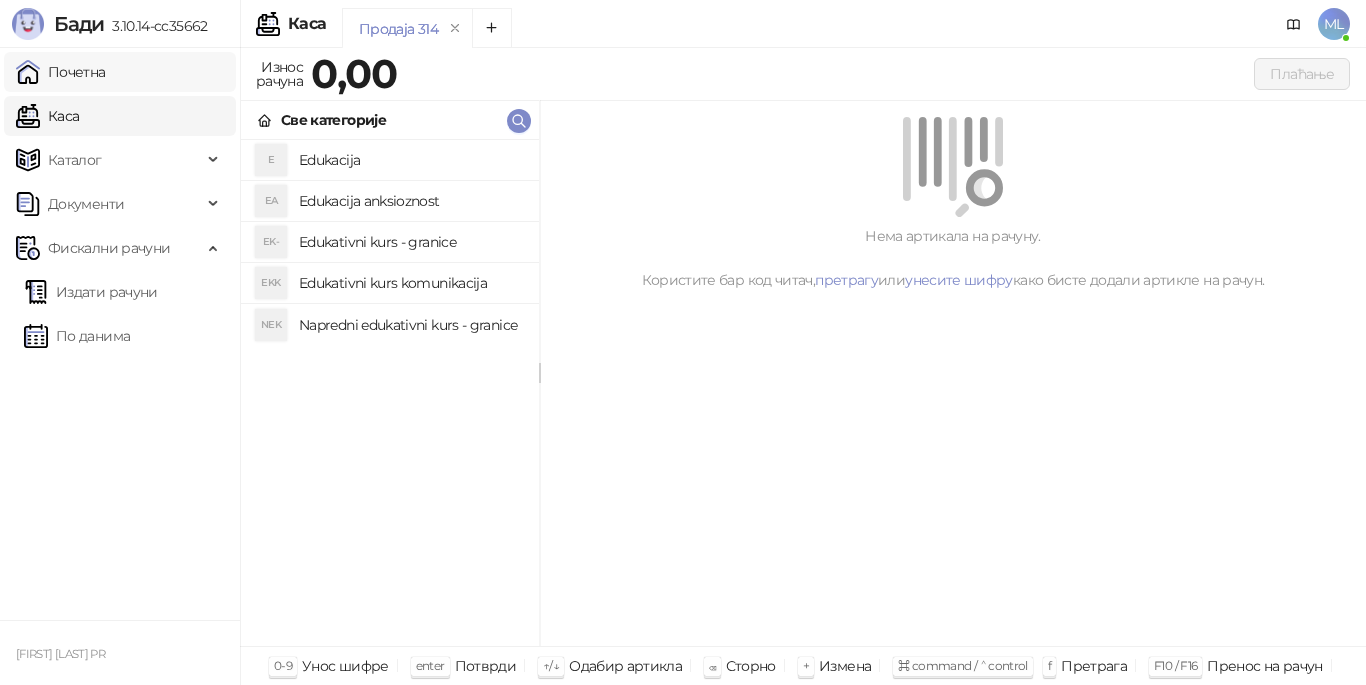 click on "Почетна" at bounding box center (61, 72) 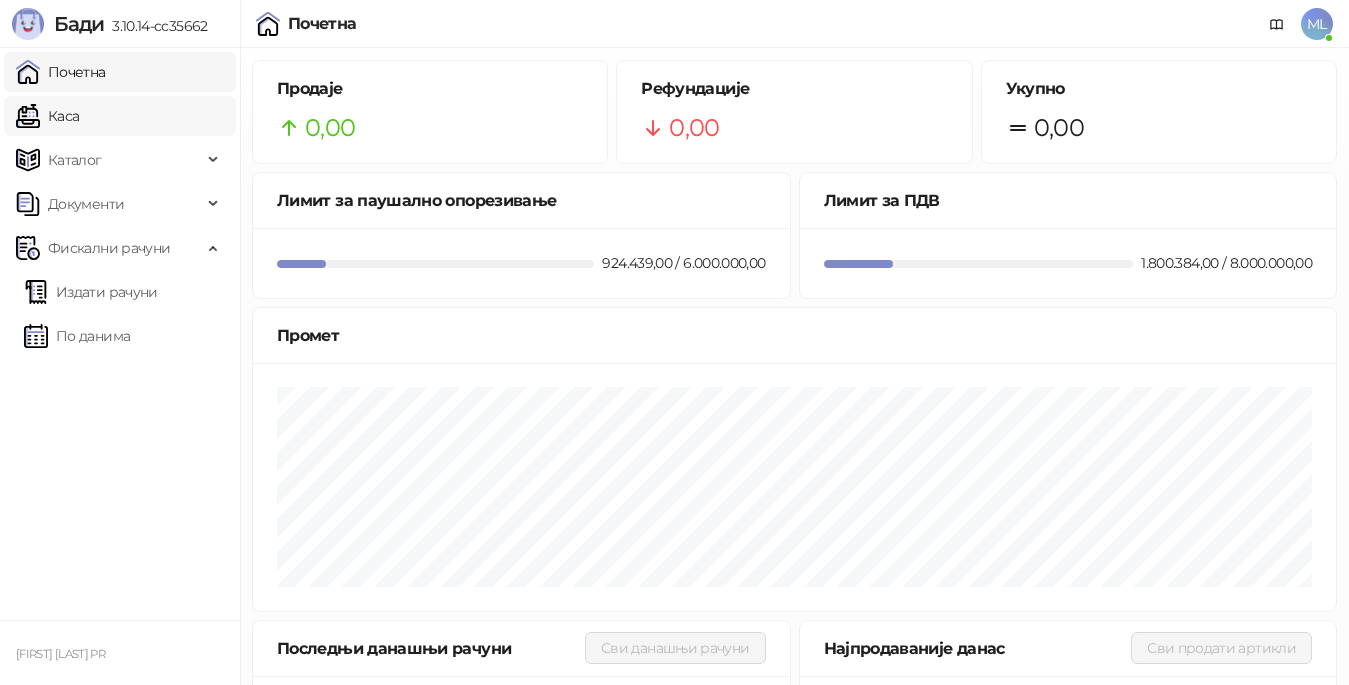 click on "Каса" at bounding box center [47, 116] 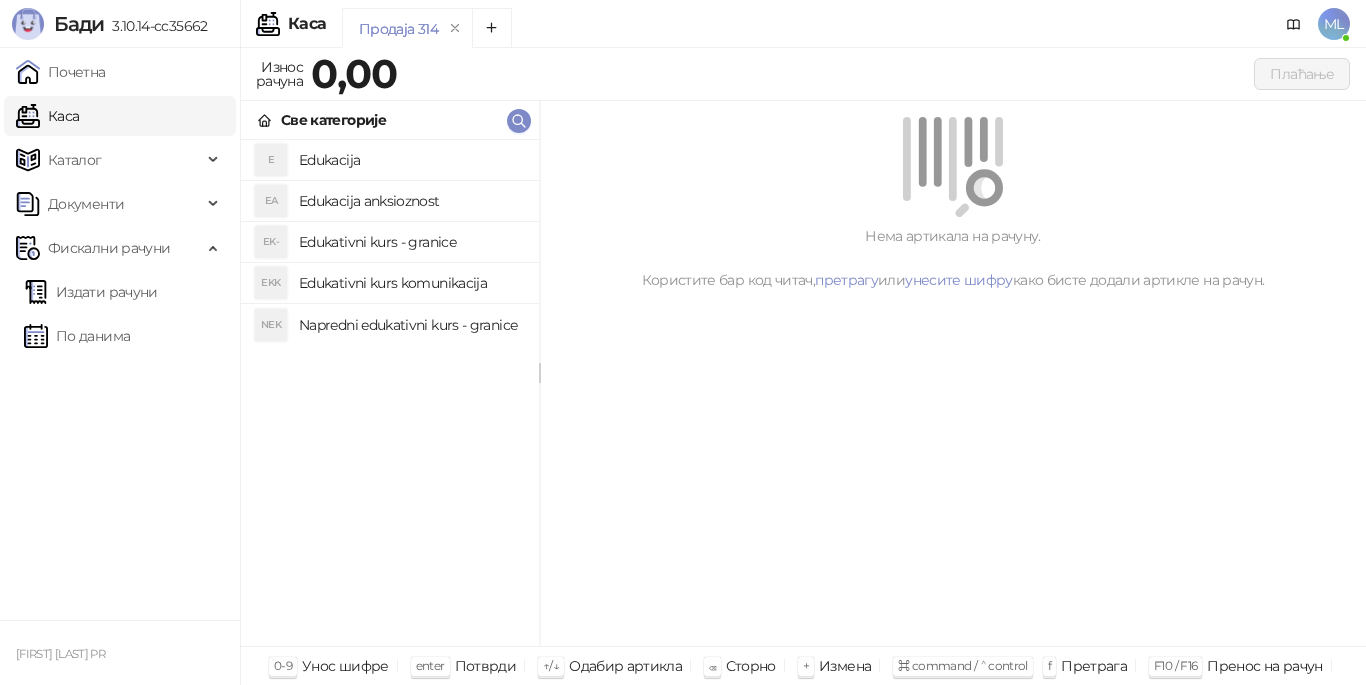 click on "Edukacija" at bounding box center [411, 160] 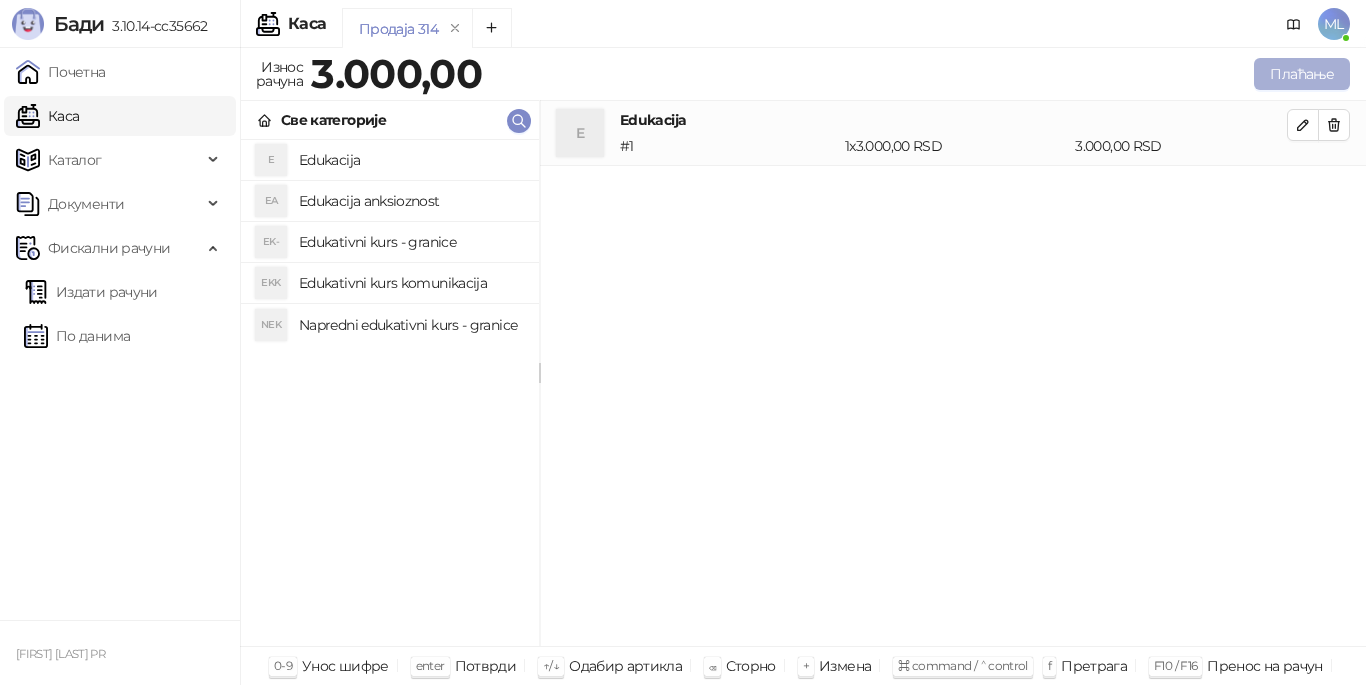 click on "Плаћање" at bounding box center (1302, 74) 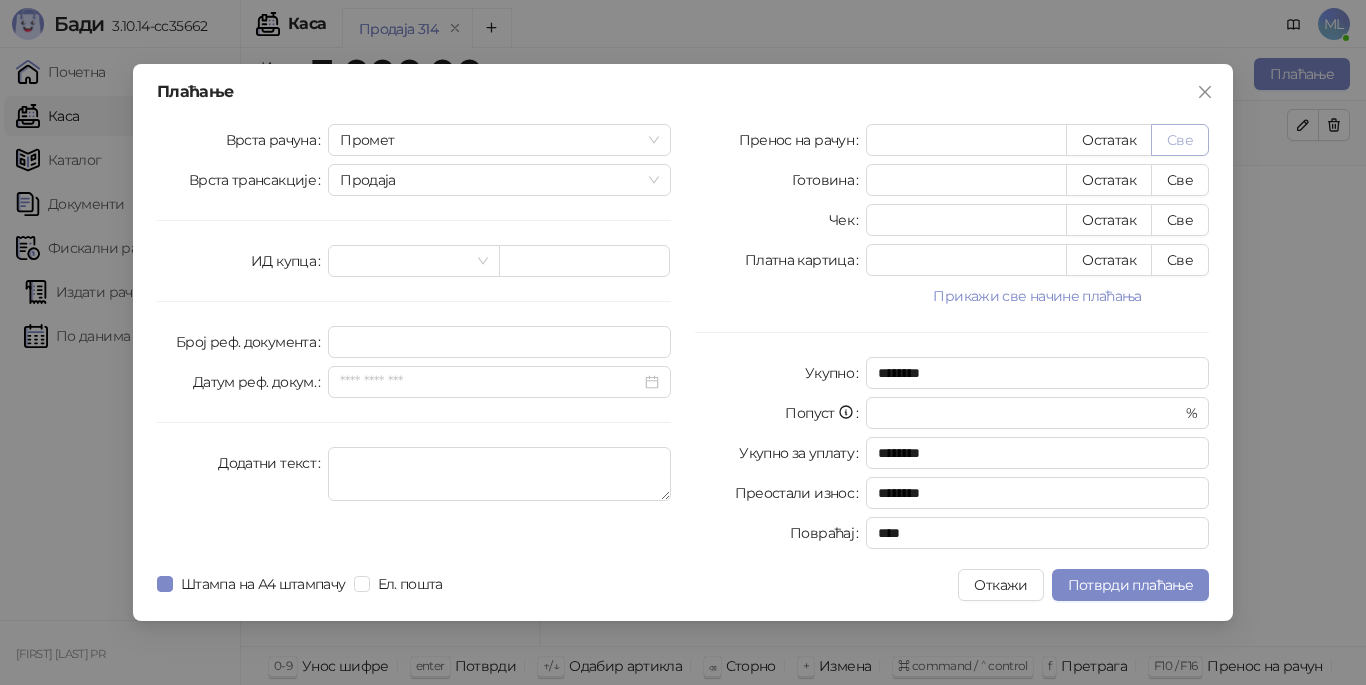 click on "Све" at bounding box center (1180, 140) 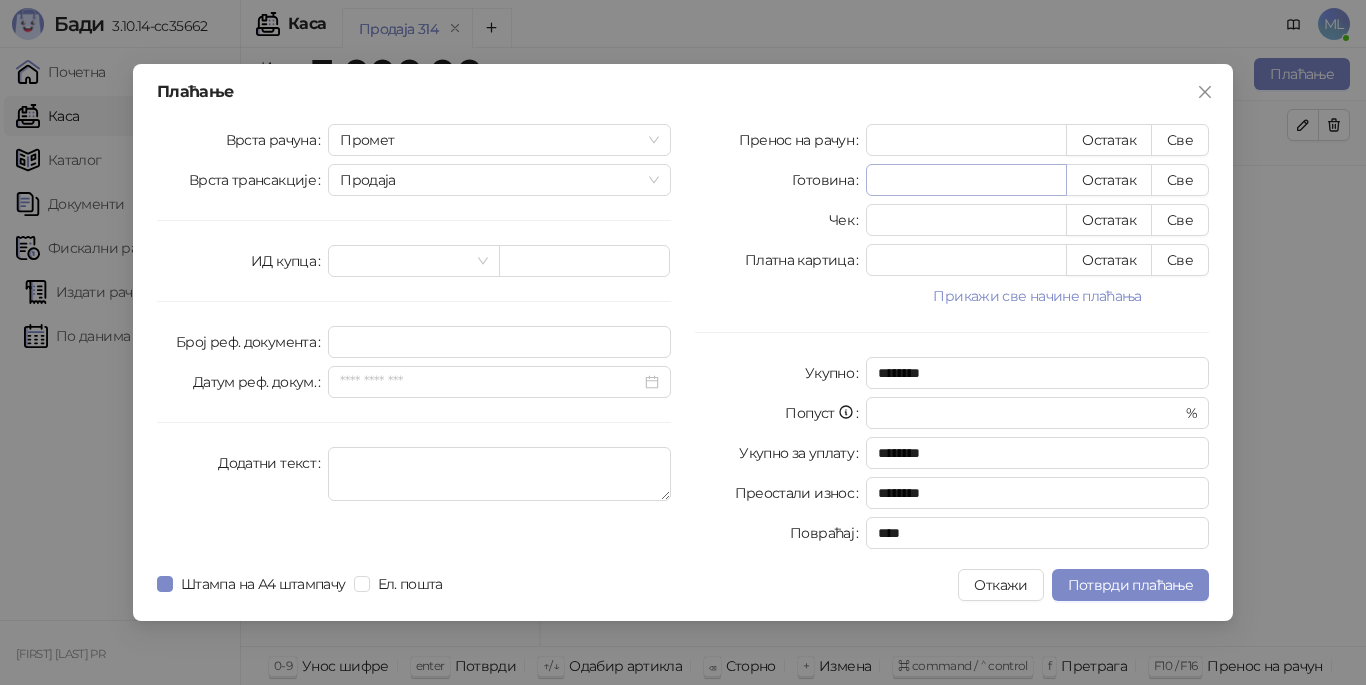 type on "****" 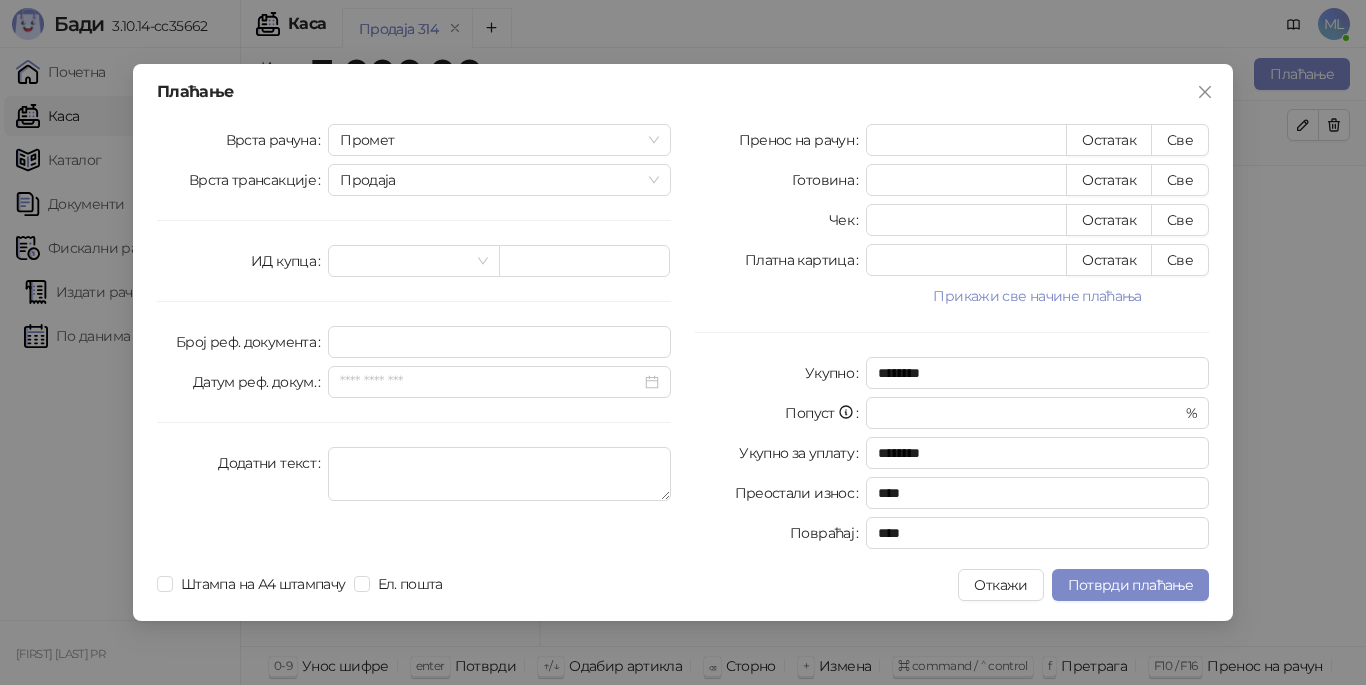click on "Ел. пошта" at bounding box center [402, 584] 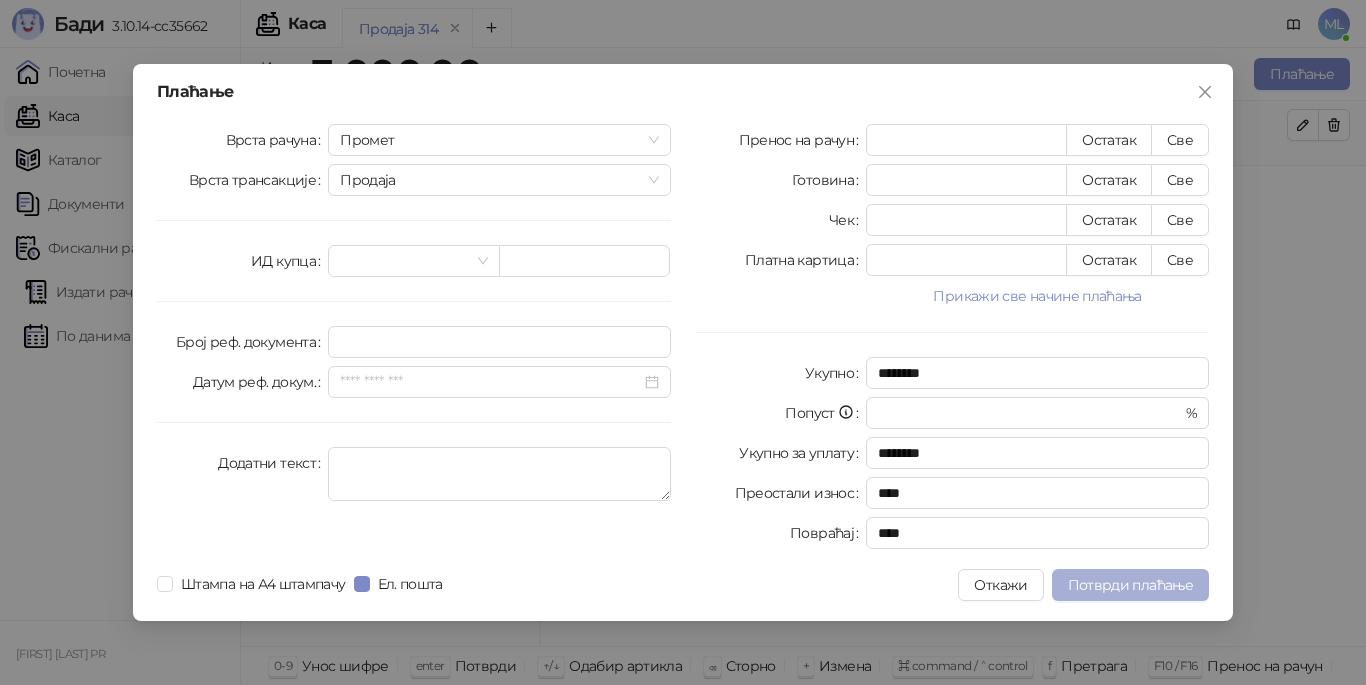 click on "Потврди плаћање" at bounding box center (1130, 585) 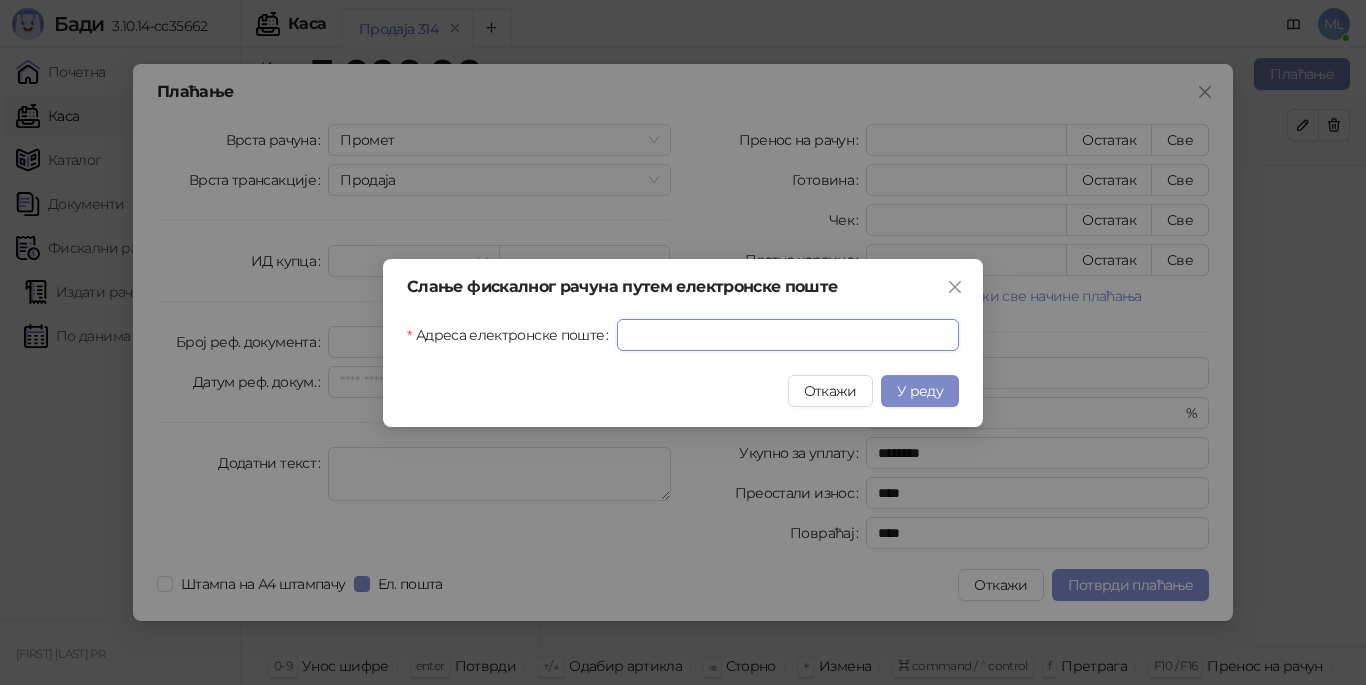 click on "Адреса електронске поште" at bounding box center [788, 335] 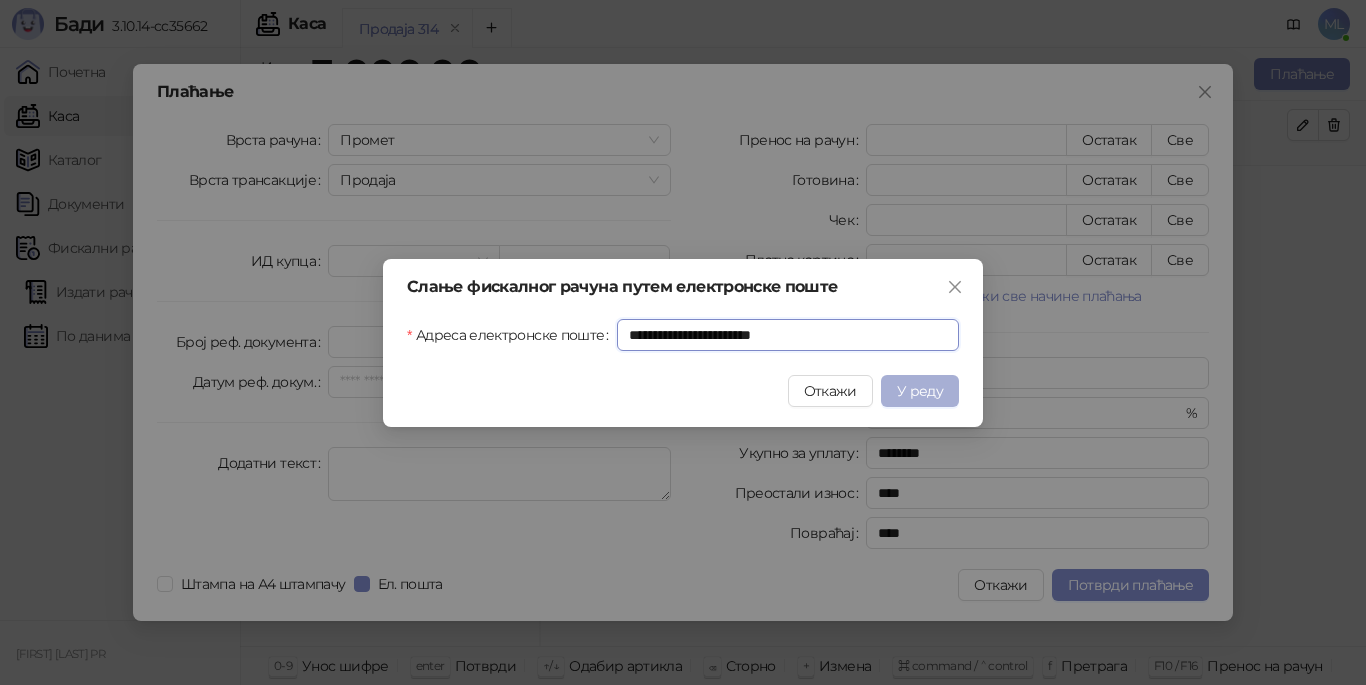 type on "**********" 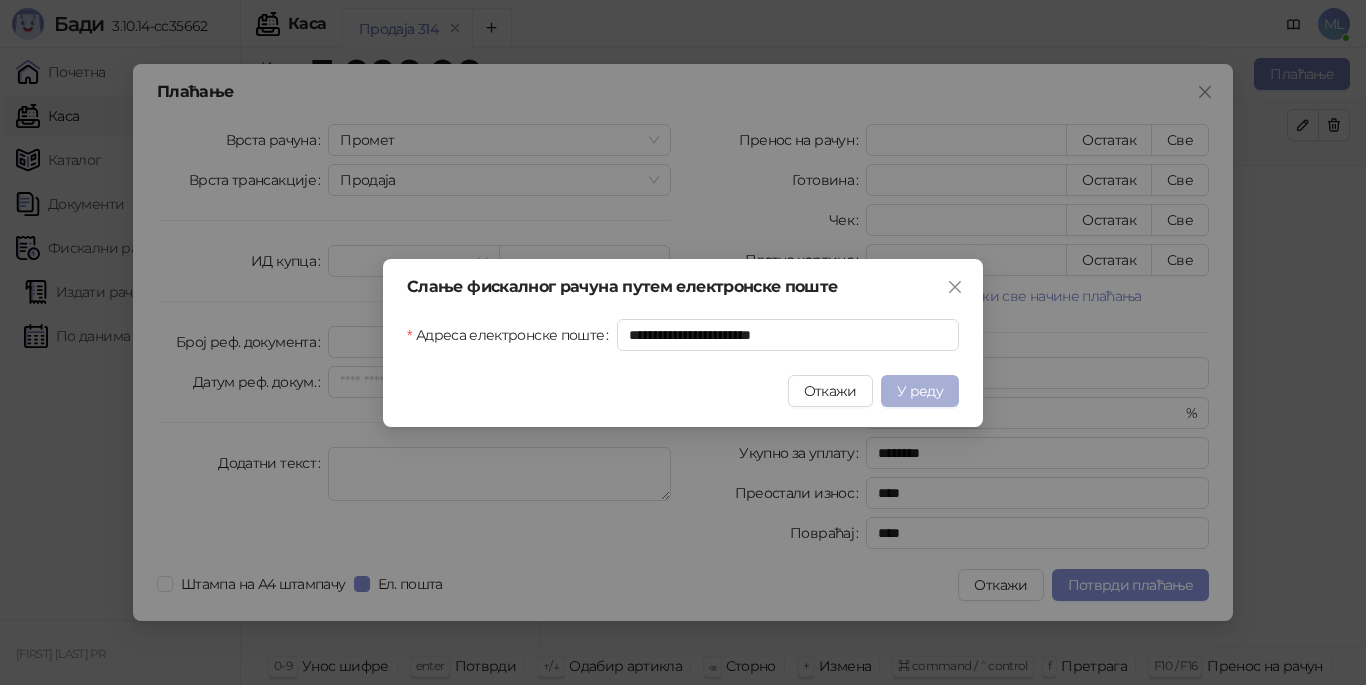 click on "У реду" at bounding box center (920, 391) 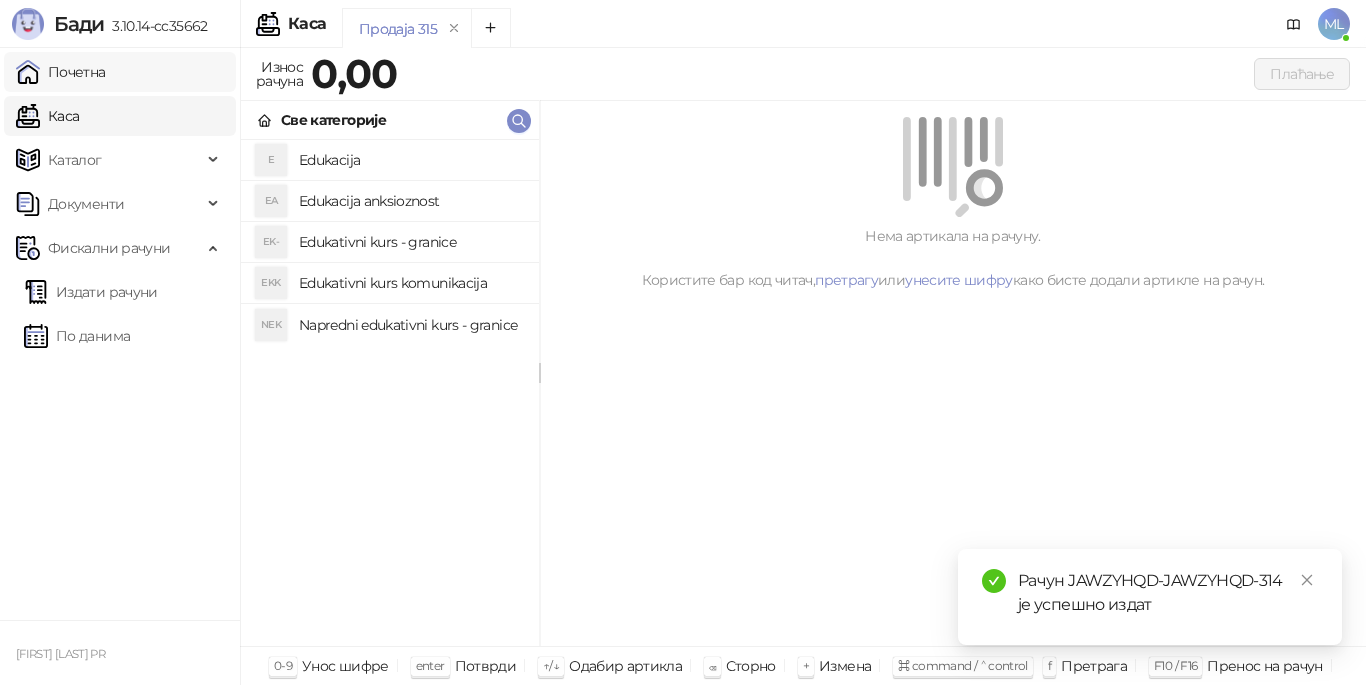 click on "Почетна" at bounding box center (61, 72) 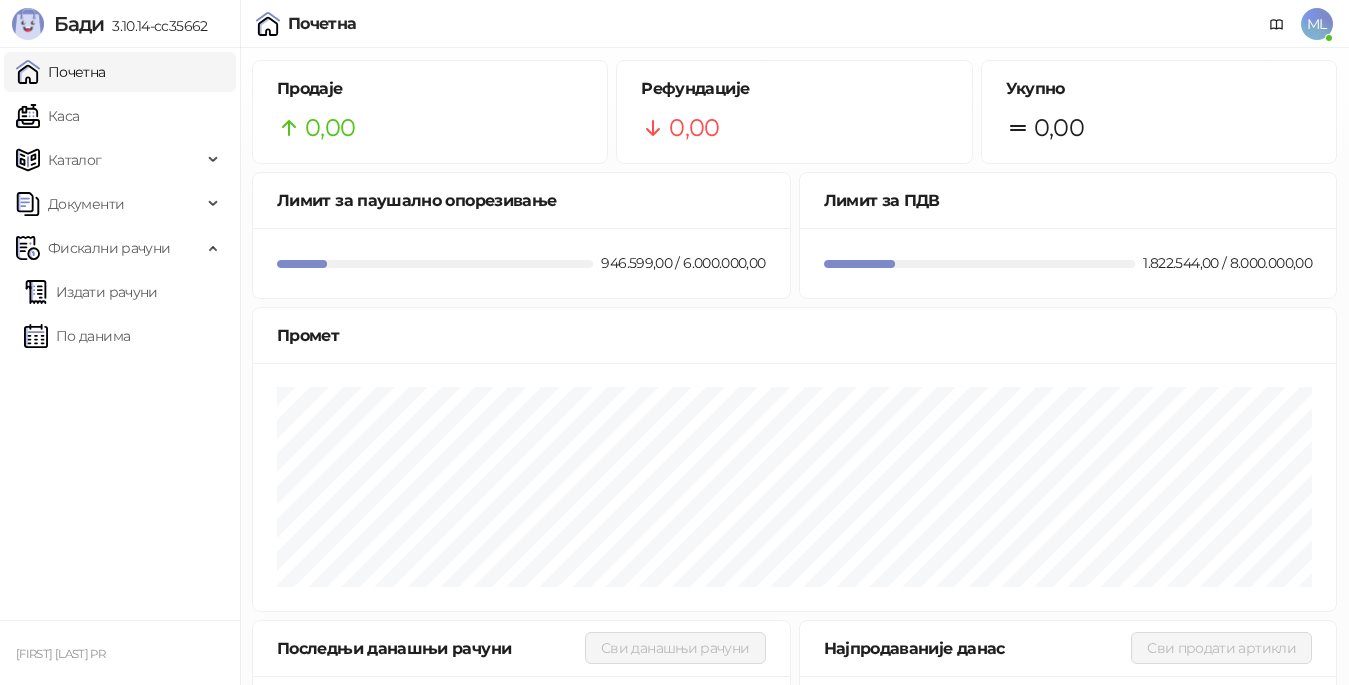 click on "Почетна" at bounding box center [61, 72] 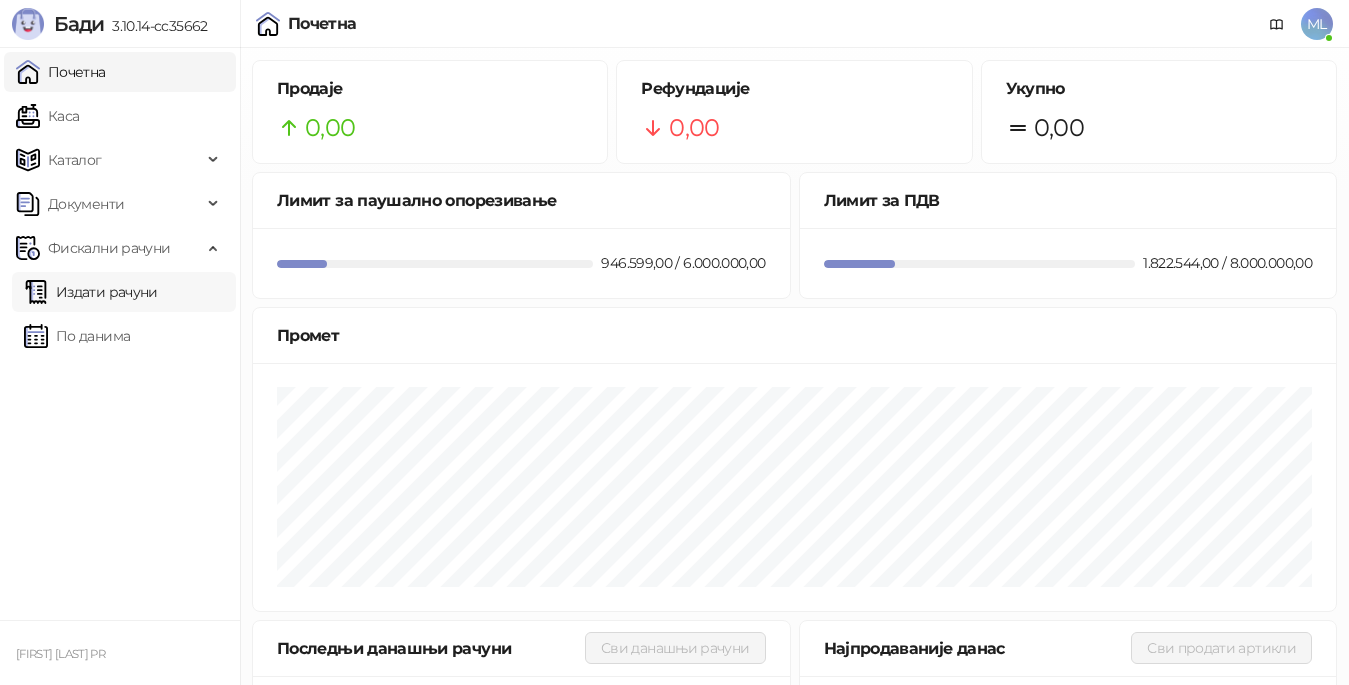 click on "Издати рачуни" at bounding box center (91, 292) 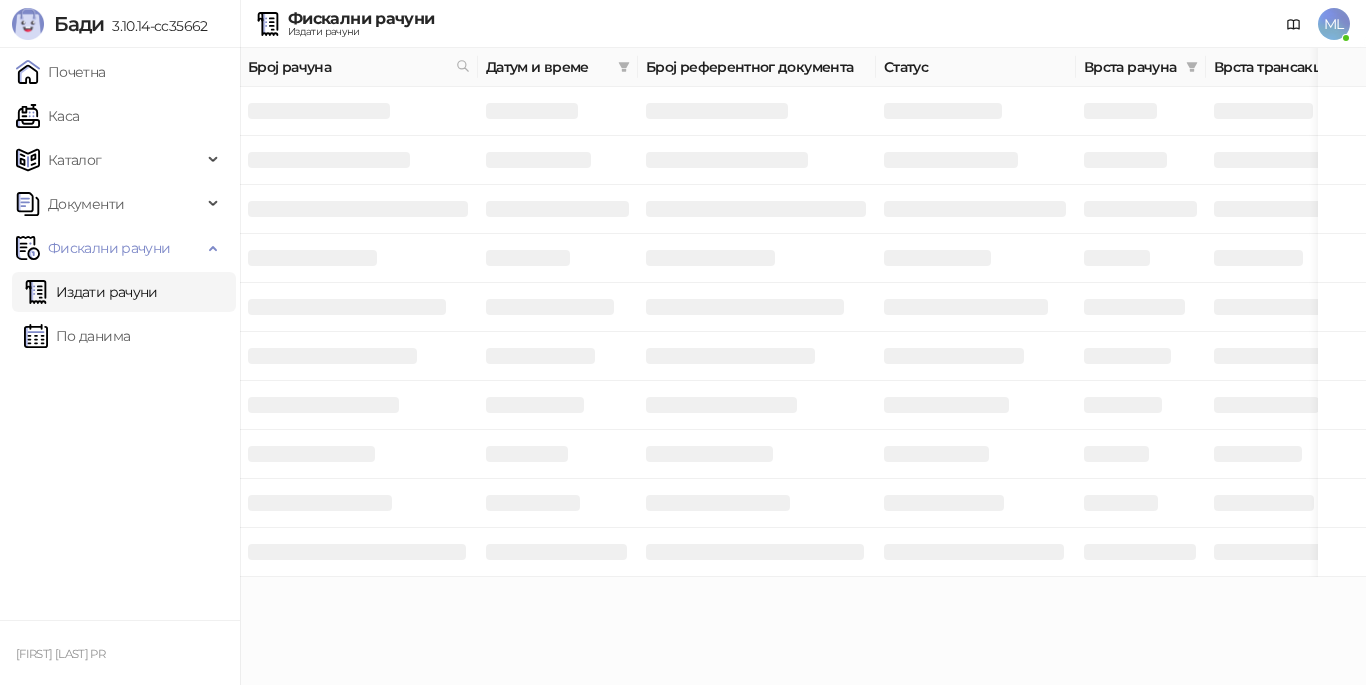 click on "Издати рачуни" at bounding box center [91, 292] 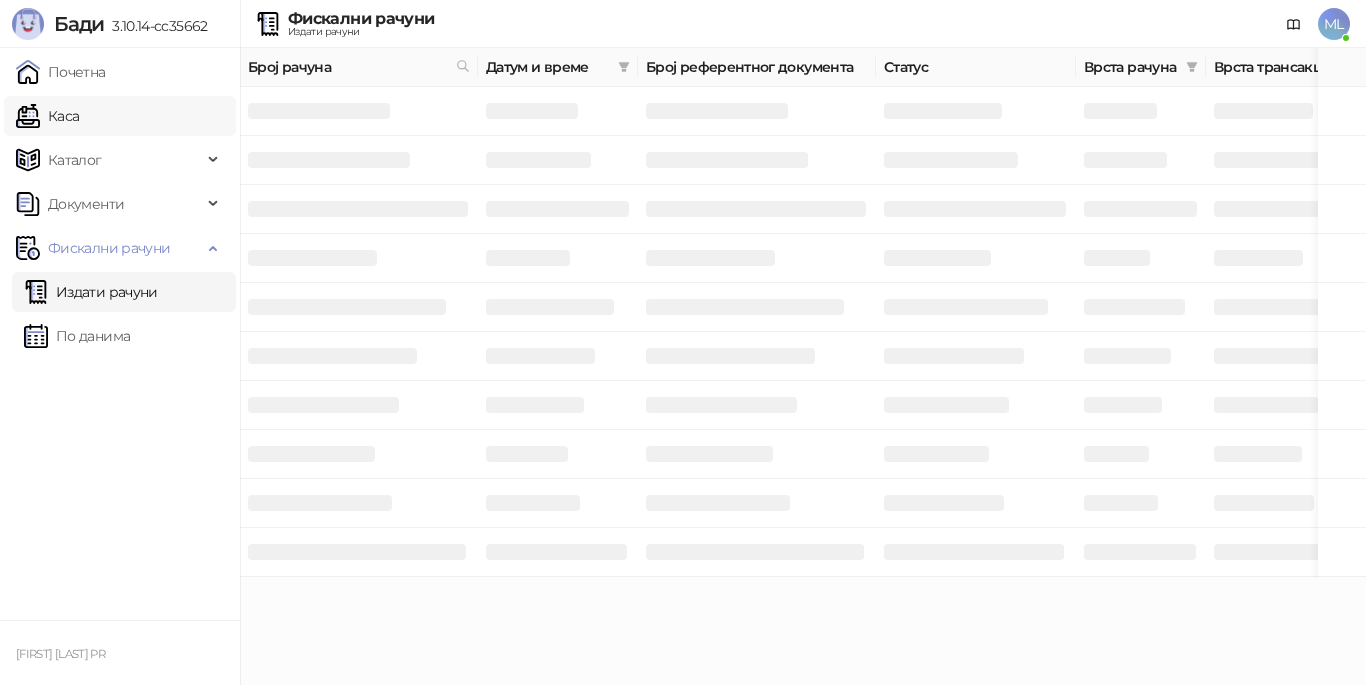 click on "Каса" at bounding box center [47, 116] 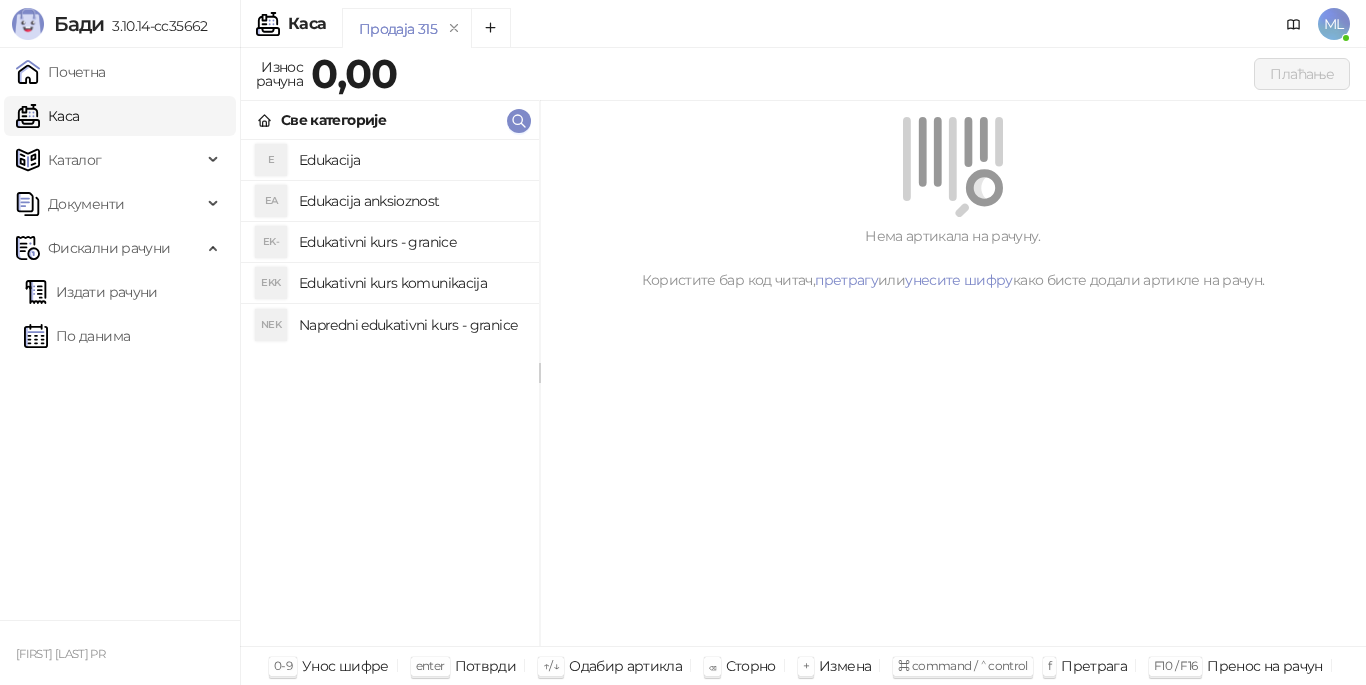 click on "Каса" at bounding box center [47, 116] 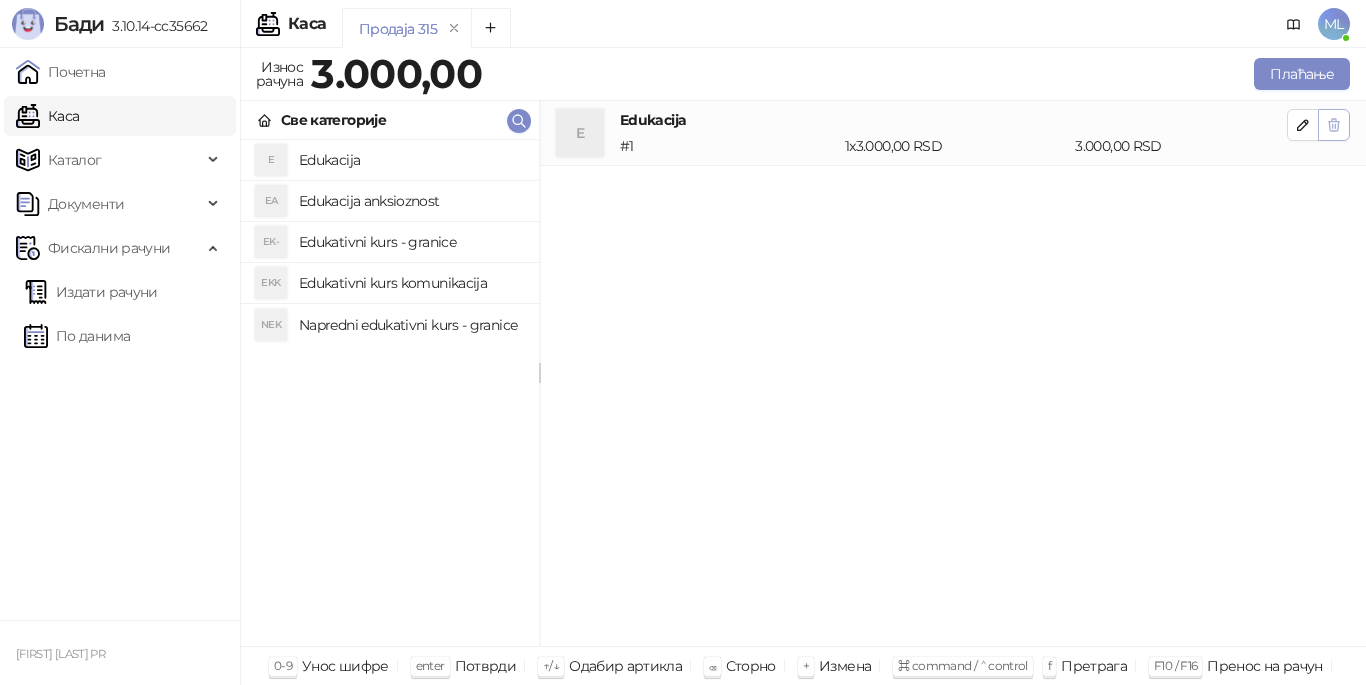 click 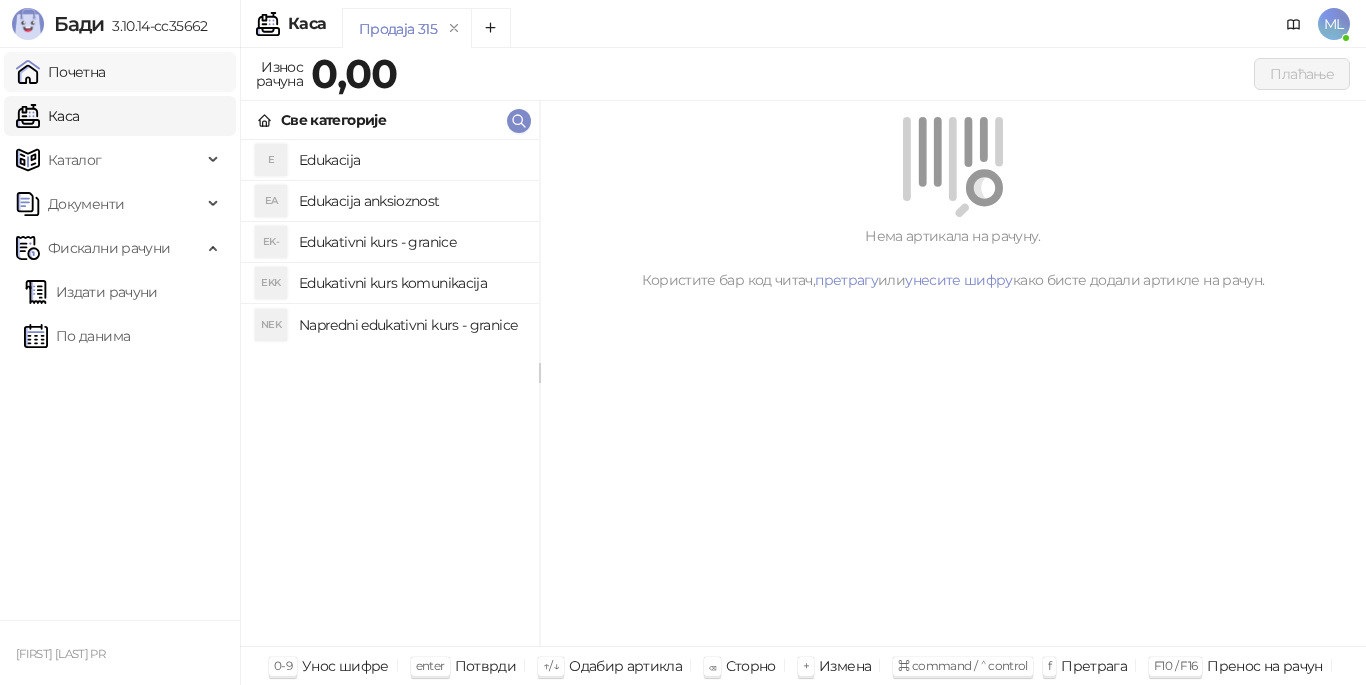 click on "Почетна" at bounding box center [61, 72] 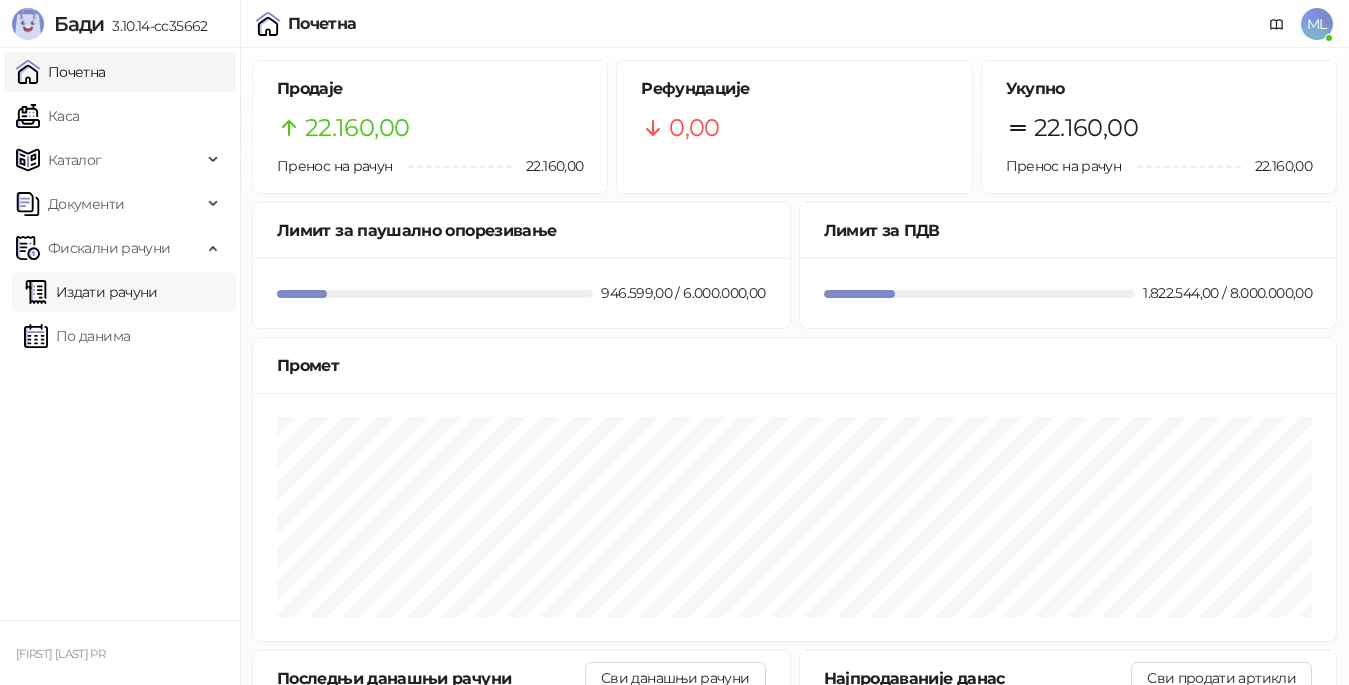 click on "Издати рачуни" at bounding box center (91, 292) 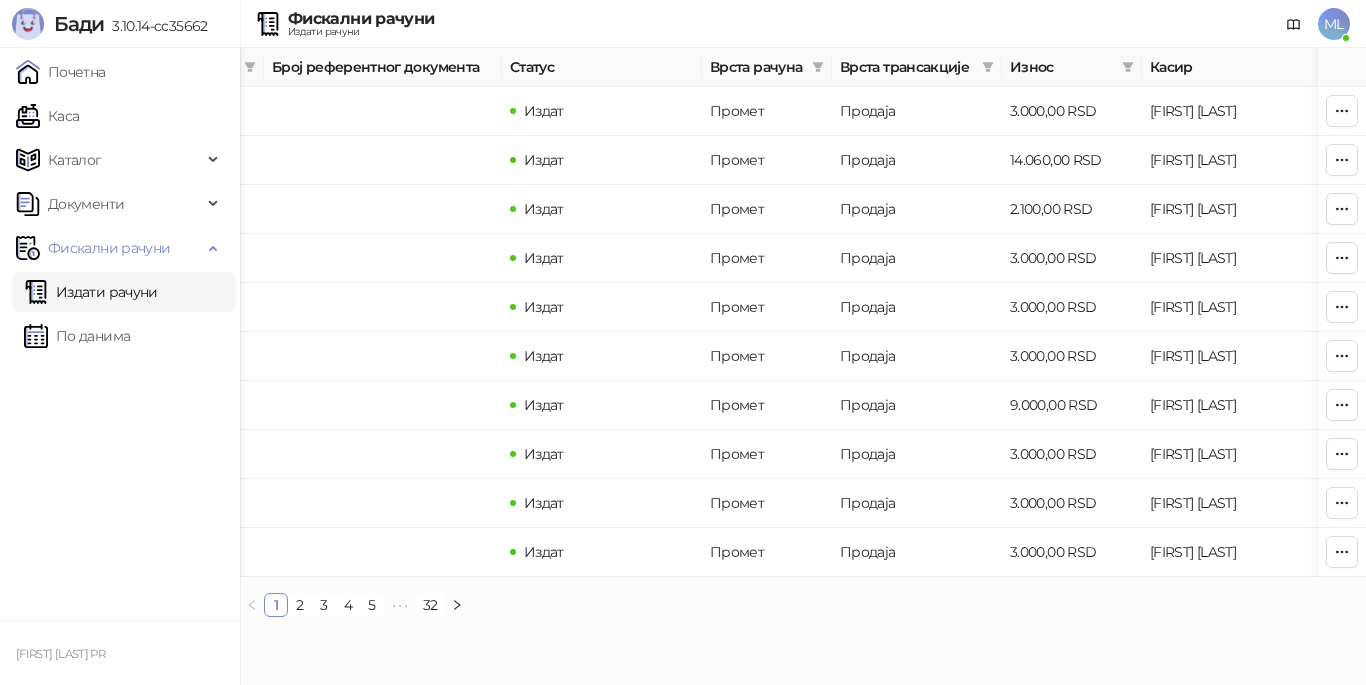 scroll, scrollTop: 0, scrollLeft: 363, axis: horizontal 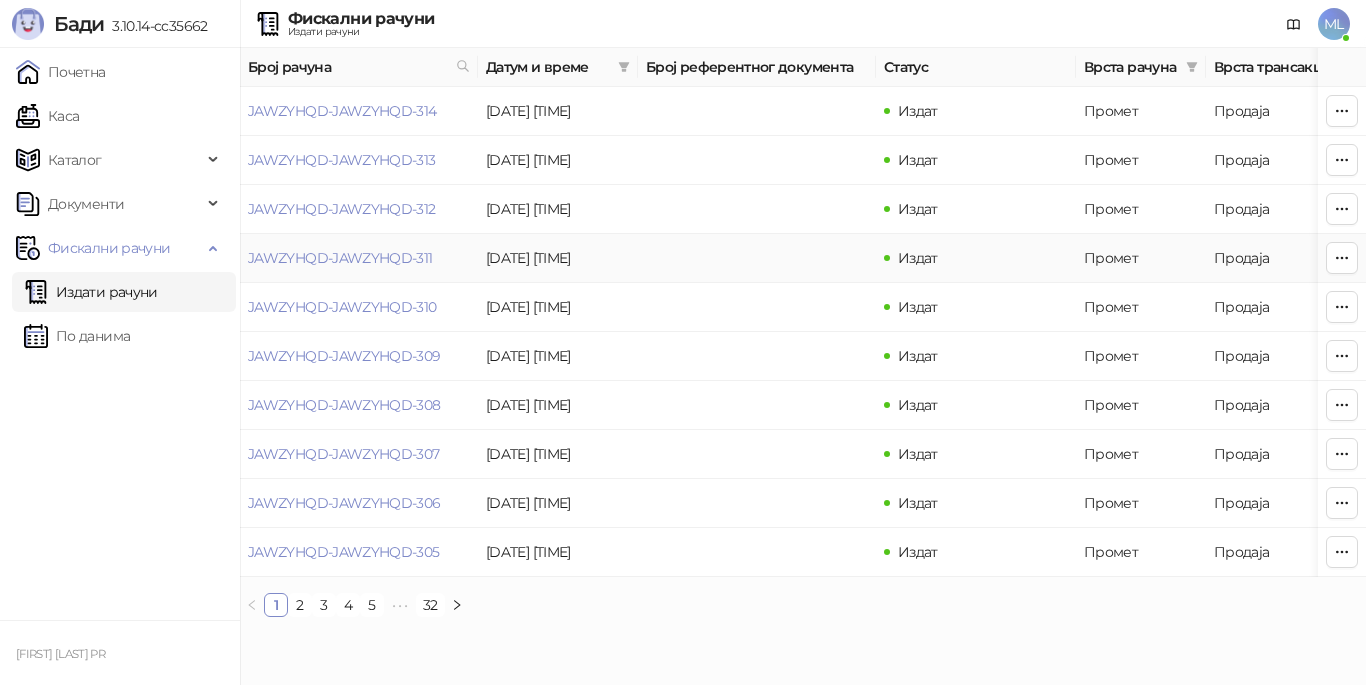 click at bounding box center [757, 258] 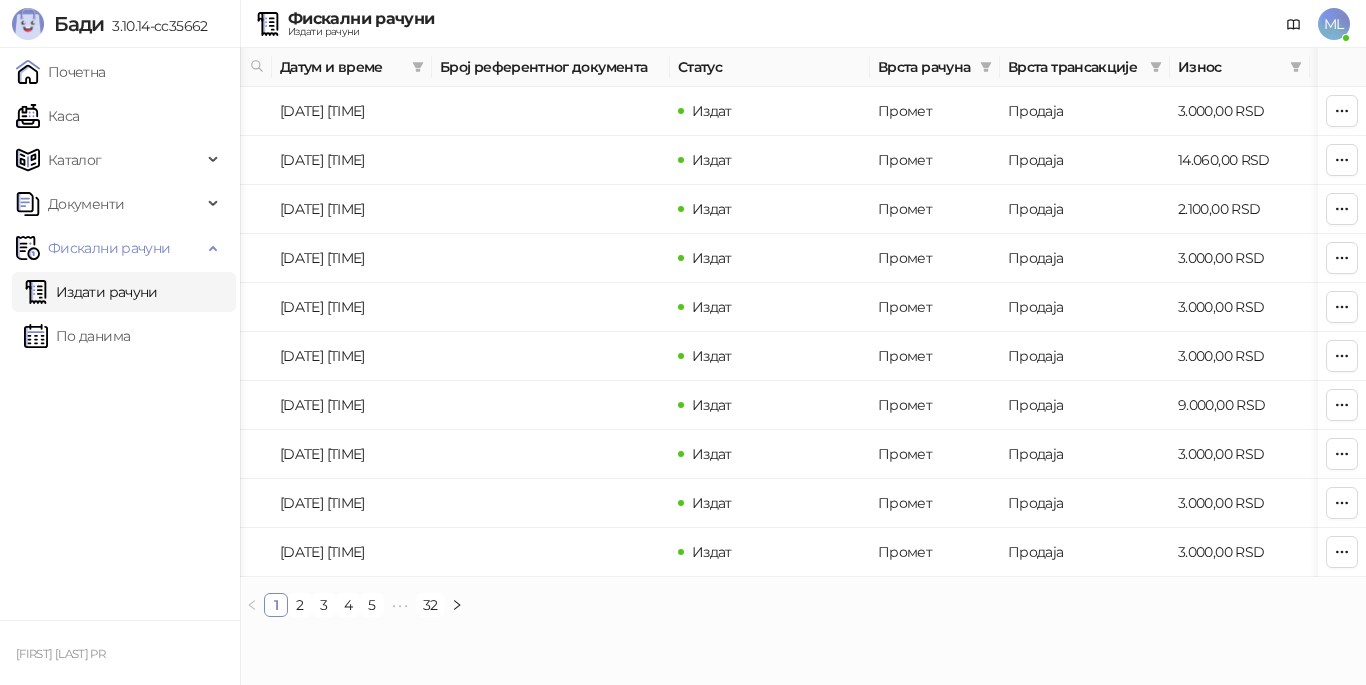 scroll, scrollTop: 0, scrollLeft: 208, axis: horizontal 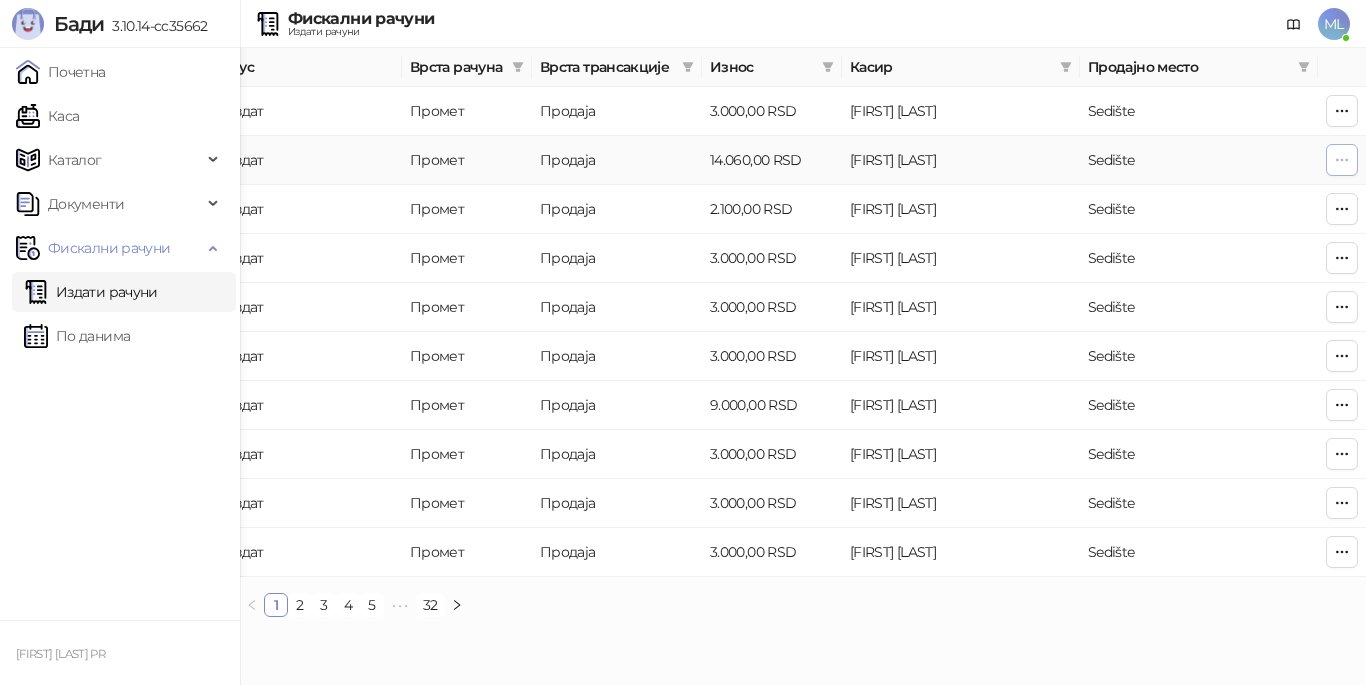 click 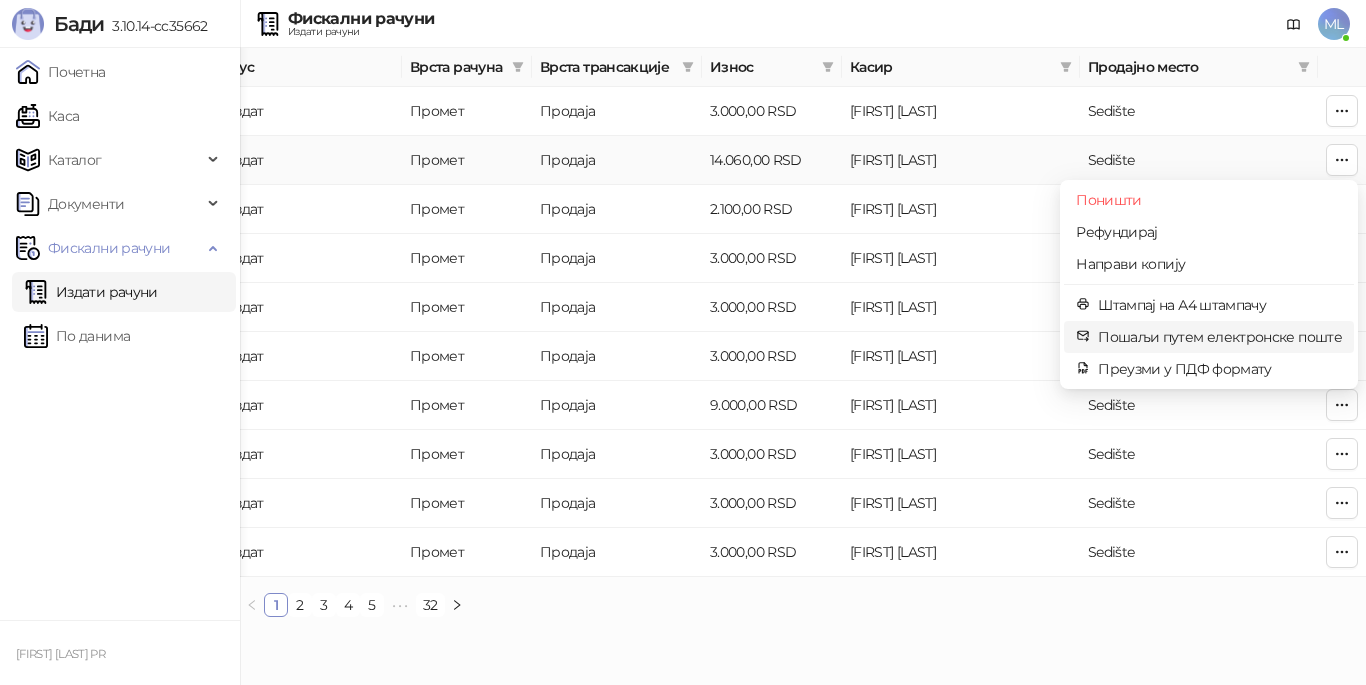 click on "Пошаљи путем електронске поште" at bounding box center (1220, 337) 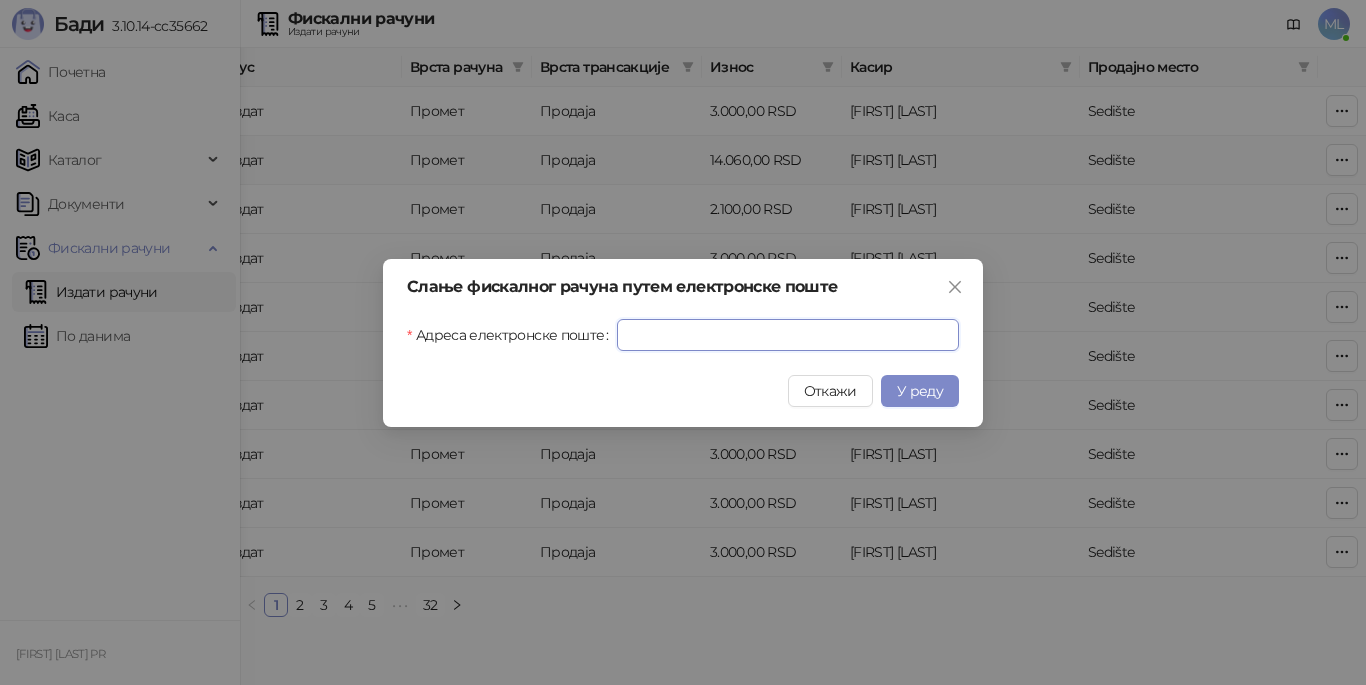 click on "Адреса електронске поште" at bounding box center [788, 335] 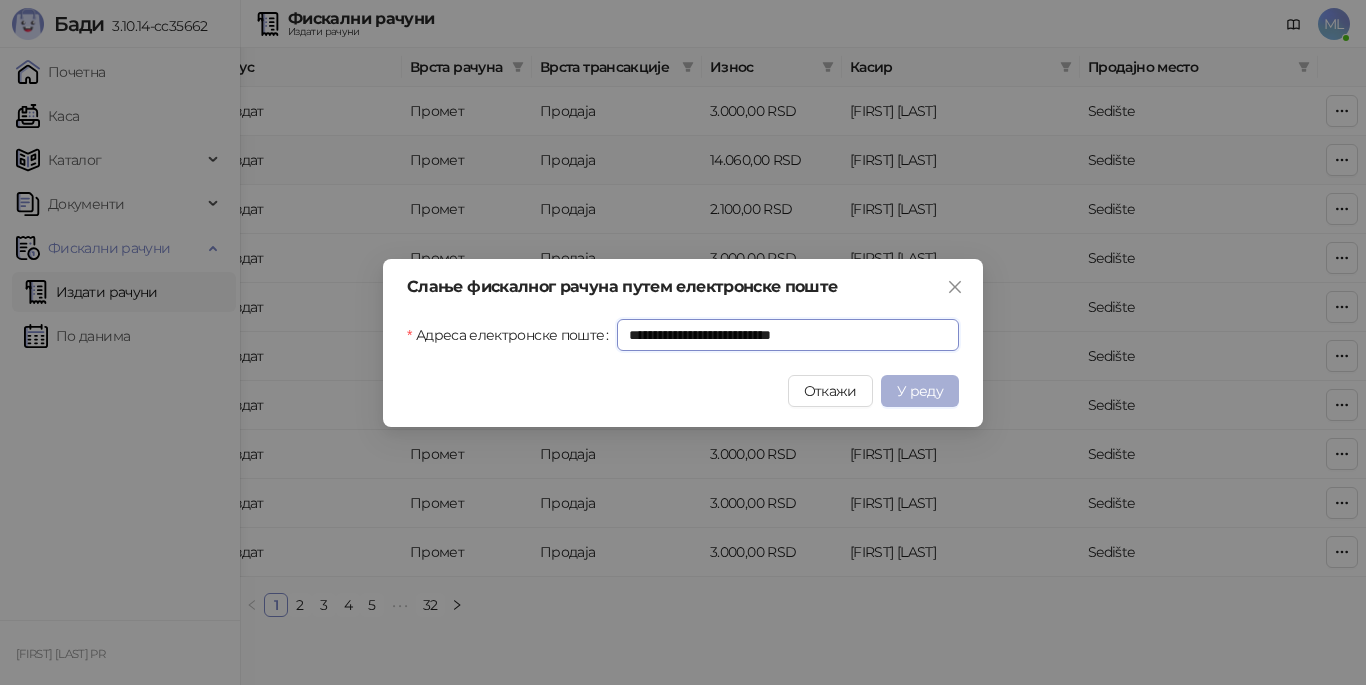 type on "**********" 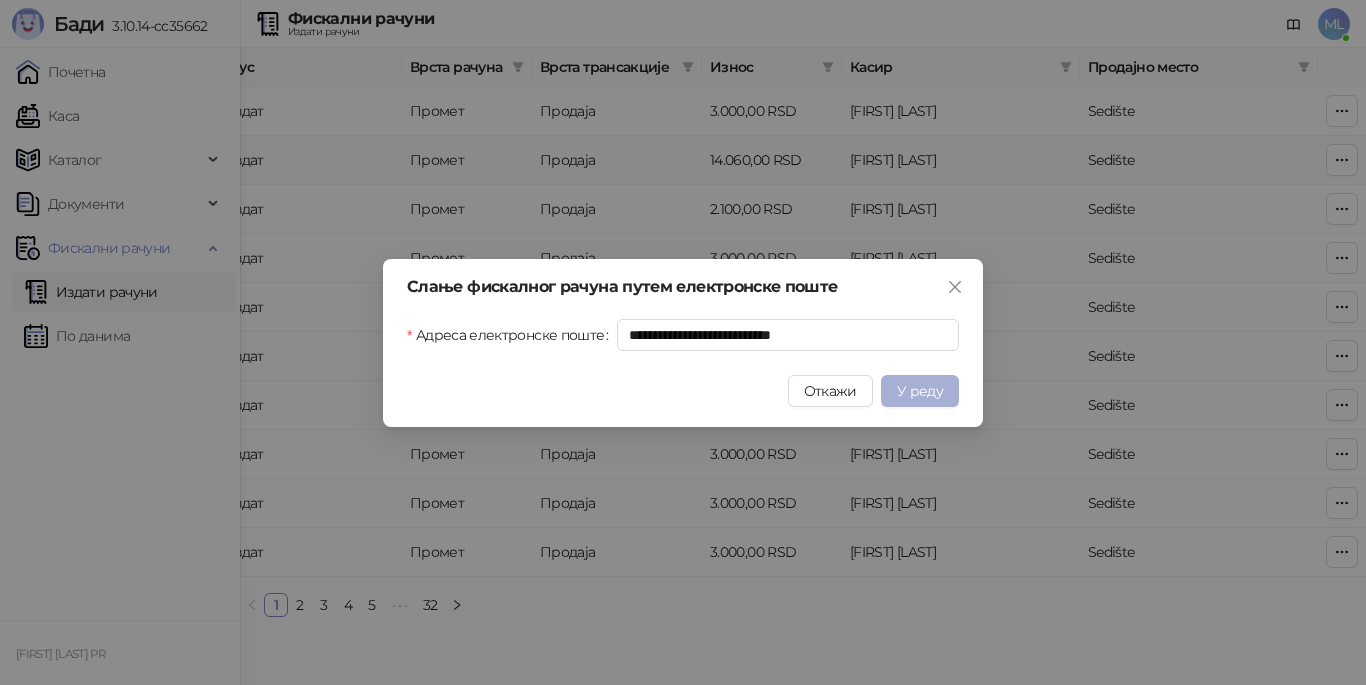 click on "У реду" at bounding box center (920, 391) 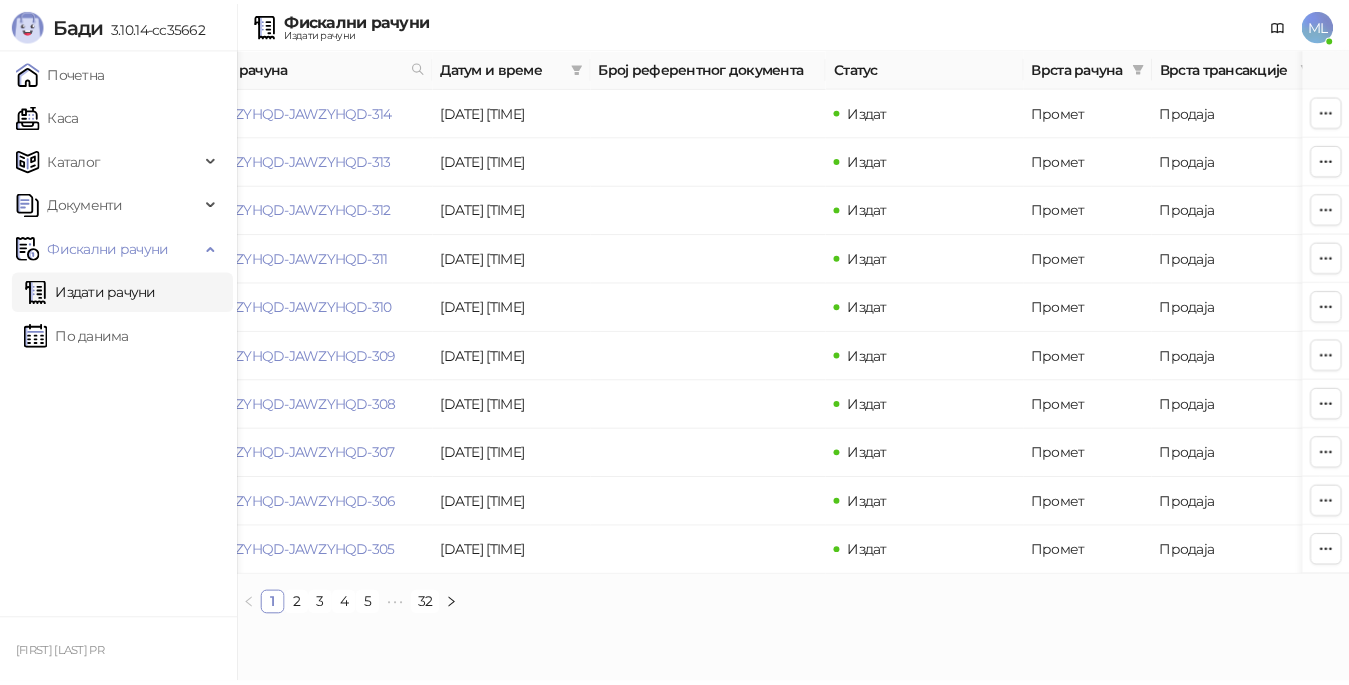 scroll, scrollTop: 0, scrollLeft: 57, axis: horizontal 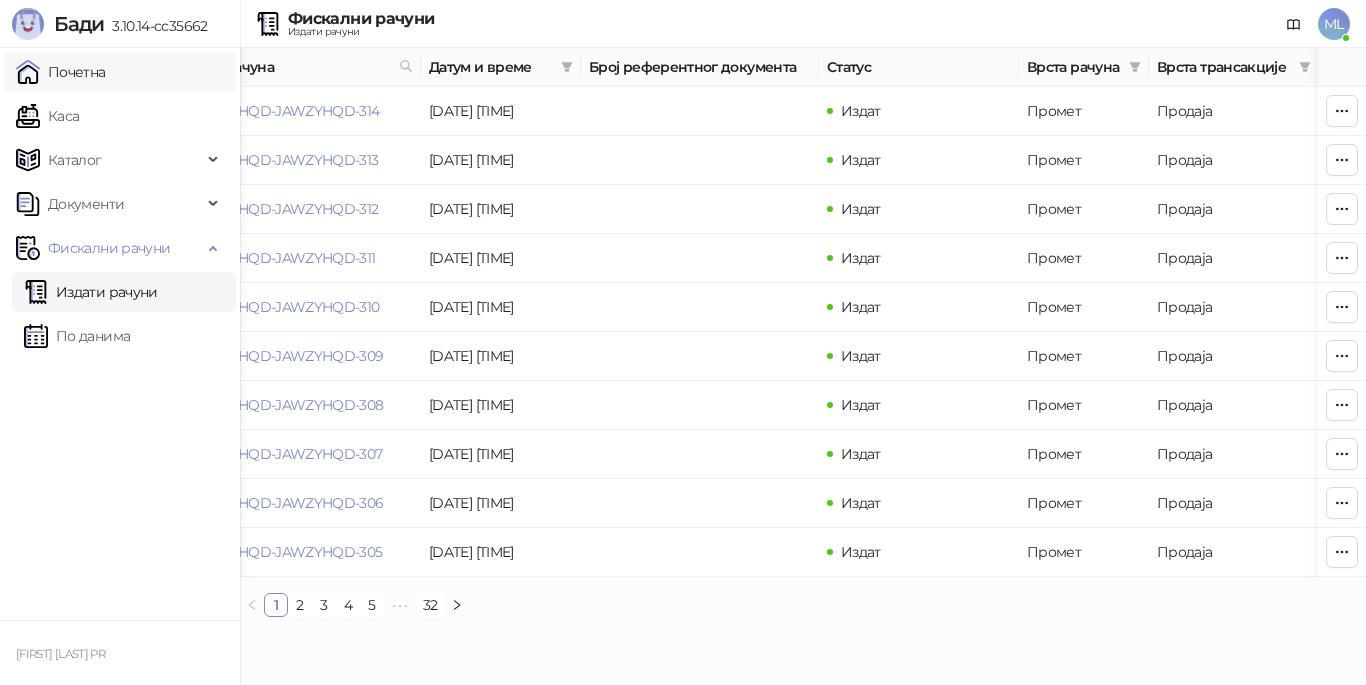 click on "Почетна" at bounding box center [61, 72] 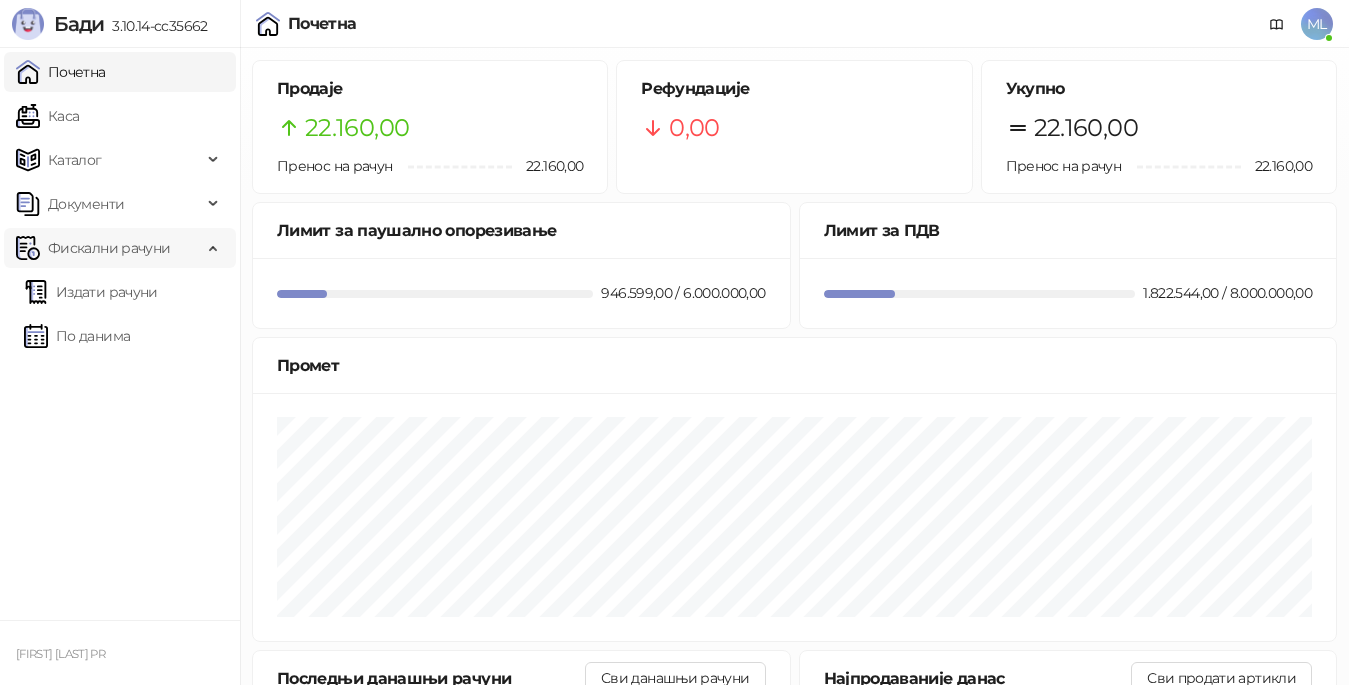 click on "Фискални рачуни" at bounding box center (109, 248) 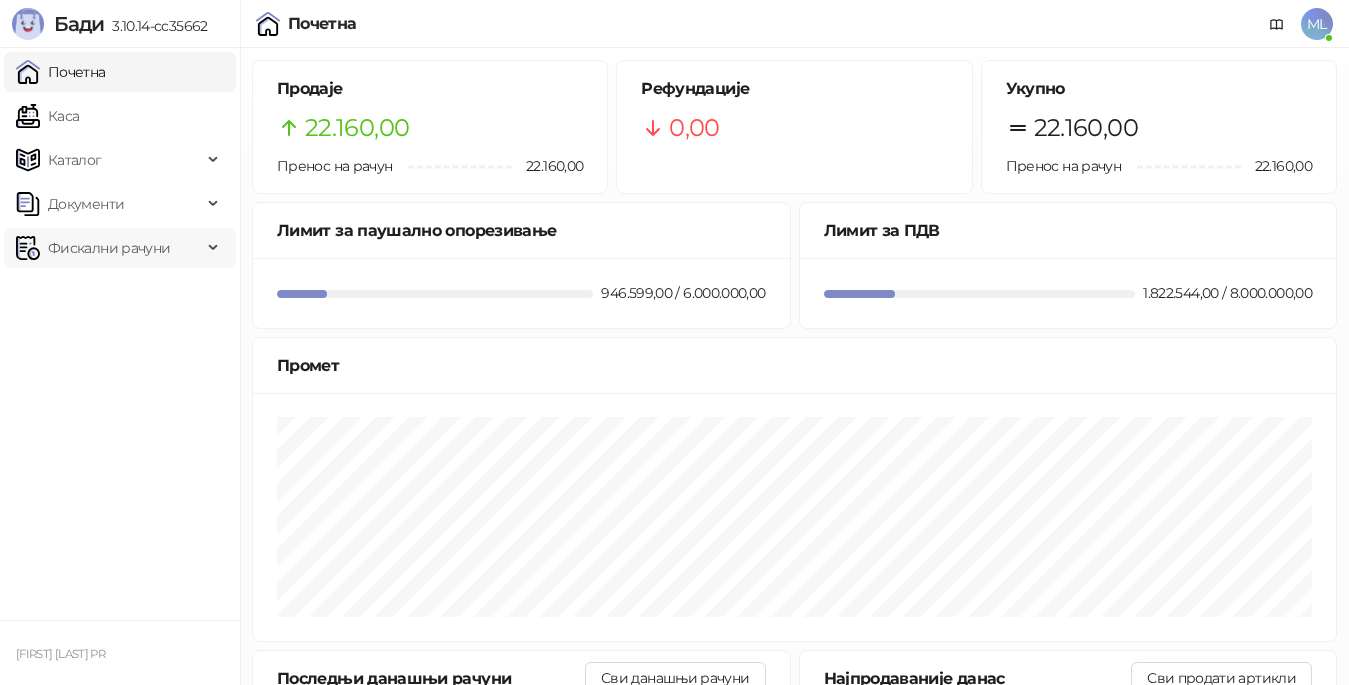 click on "Фискални рачуни" at bounding box center (109, 248) 